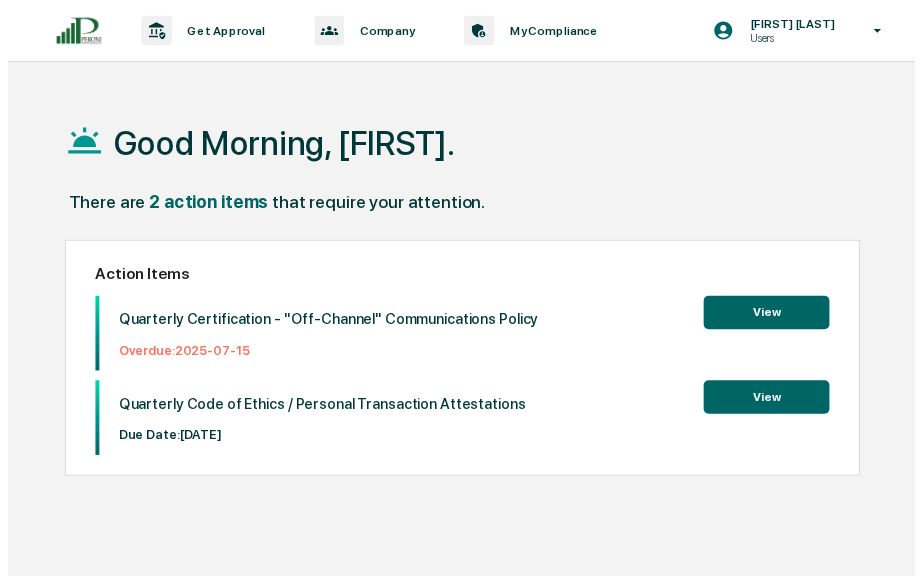 scroll, scrollTop: 0, scrollLeft: 0, axis: both 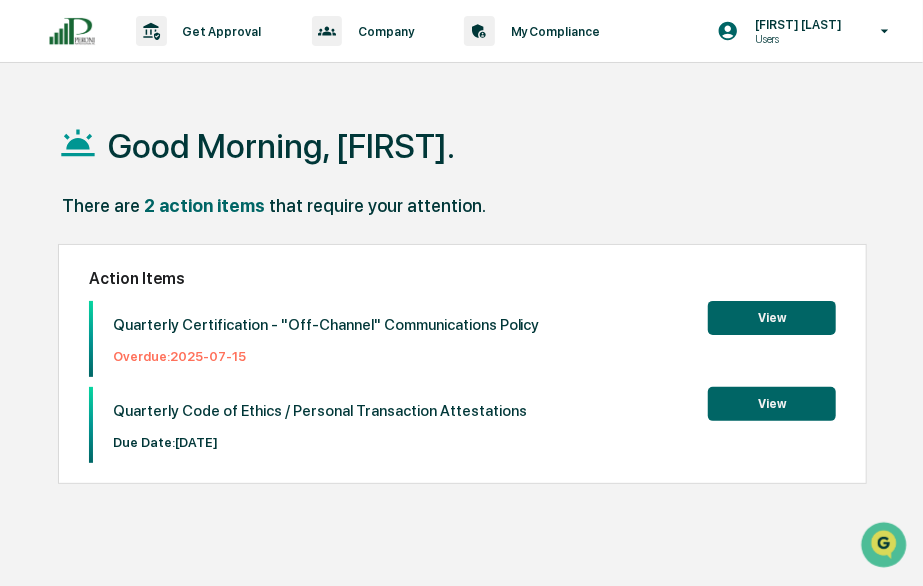 click on "View" at bounding box center [772, 318] 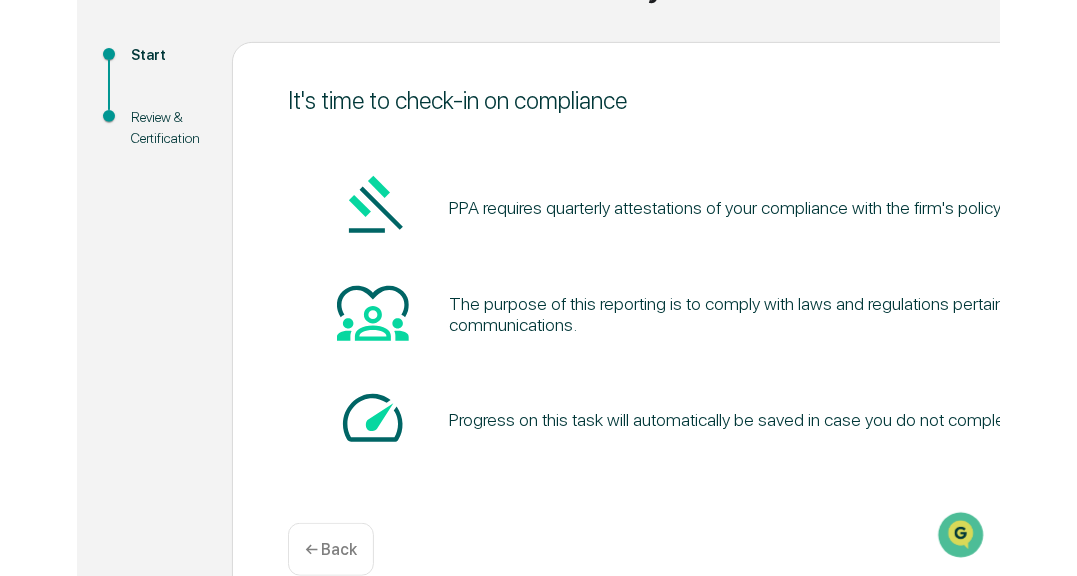 scroll, scrollTop: 231, scrollLeft: 0, axis: vertical 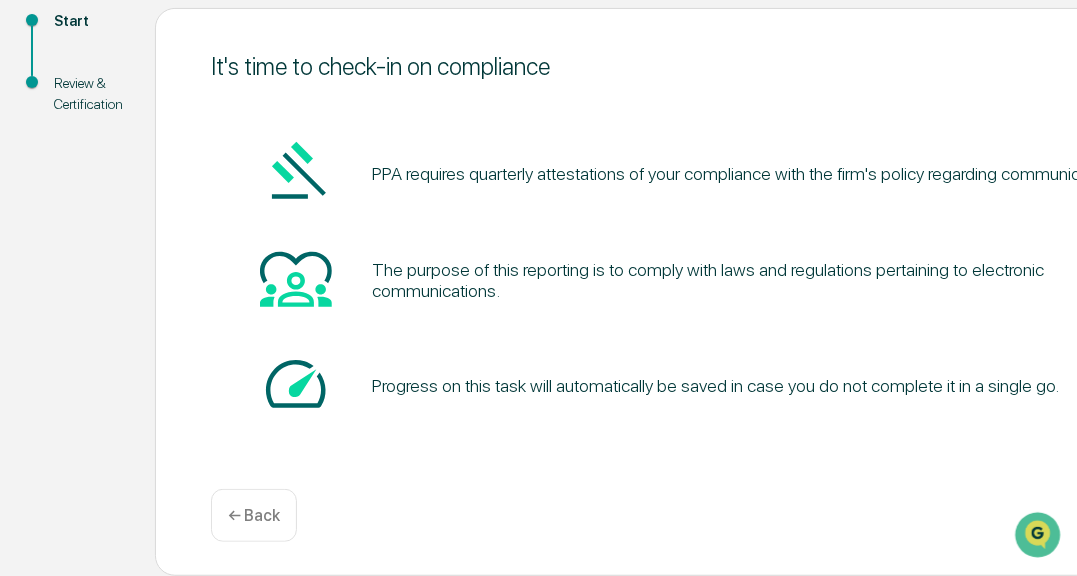 click on "PPA requires quarterly attestations of your compliance with the firm's policy regarding communications." at bounding box center [705, 174] 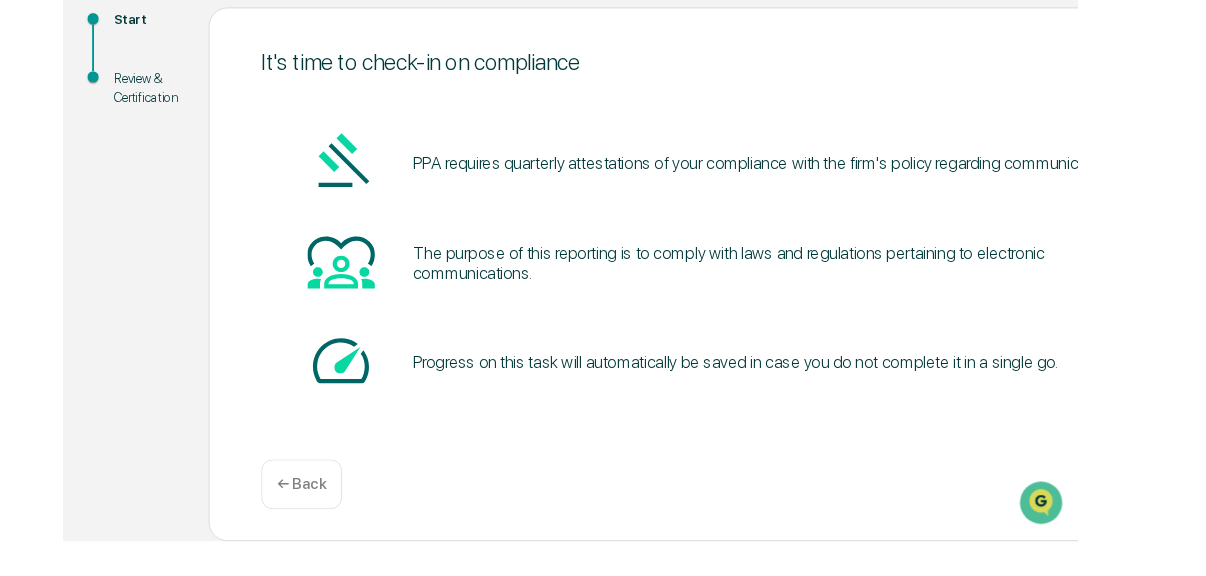 scroll, scrollTop: 230, scrollLeft: 0, axis: vertical 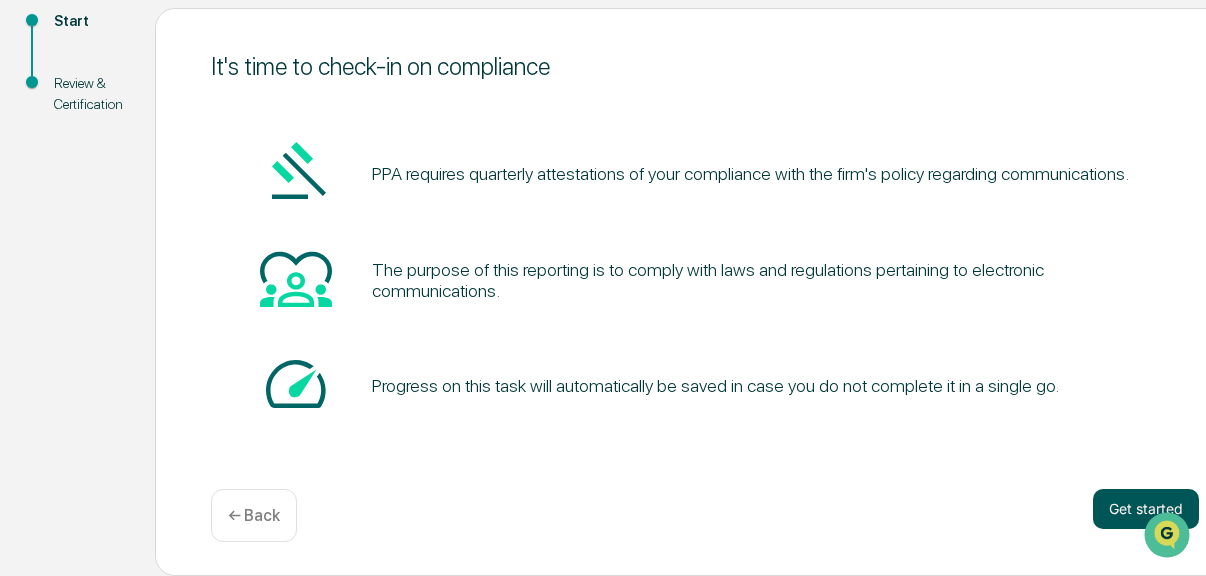 click on "Get started" at bounding box center (1146, 509) 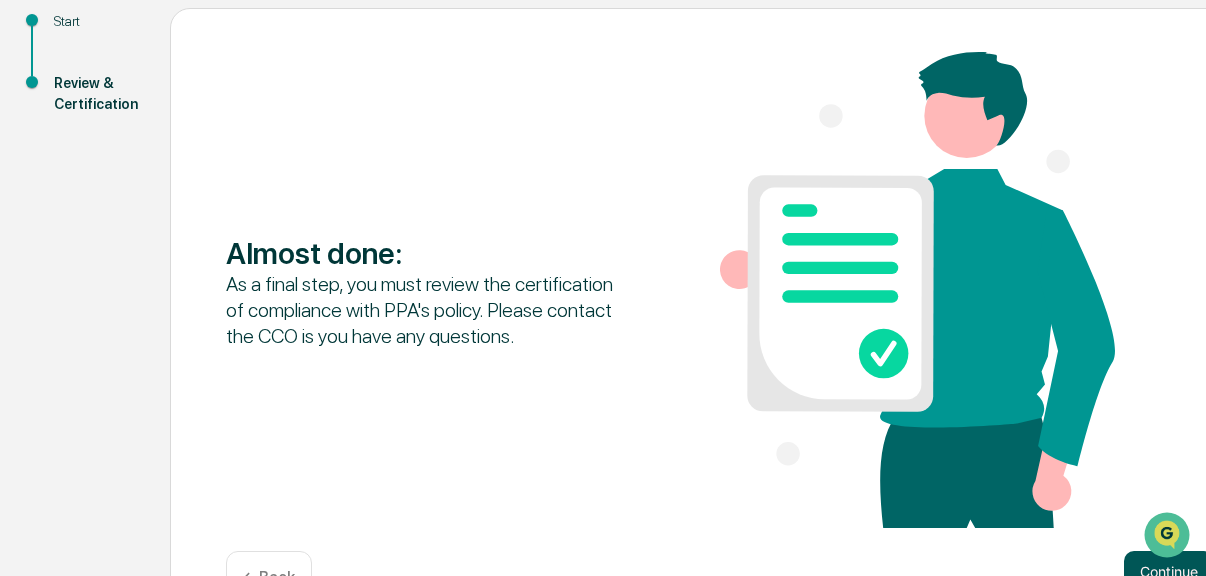 click on "Continue" at bounding box center [1169, 571] 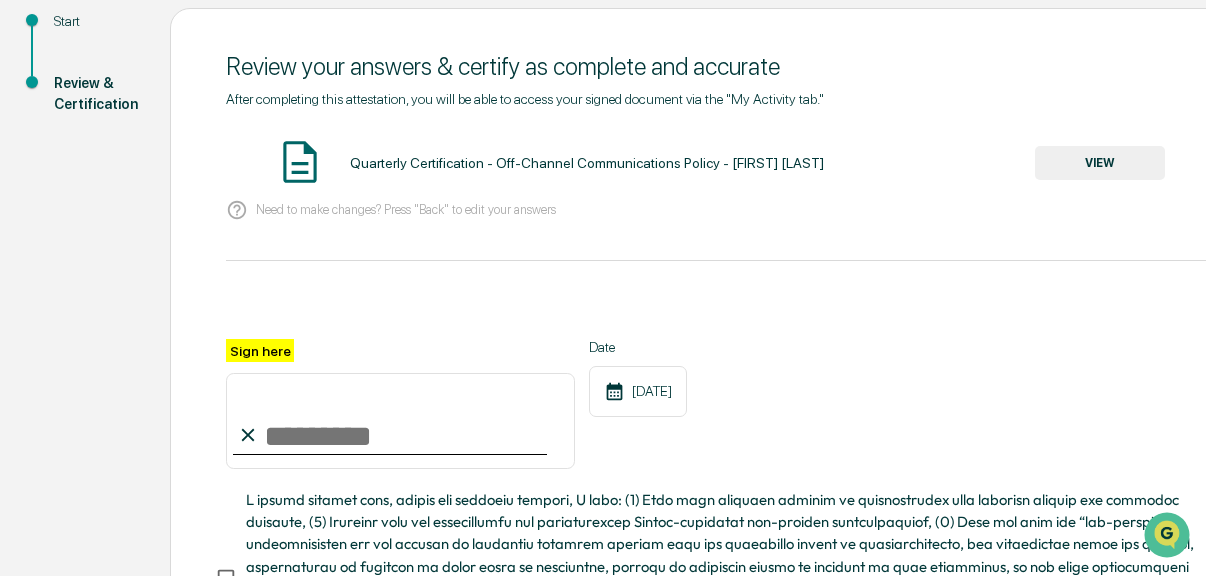 click on "VIEW" at bounding box center [1100, 163] 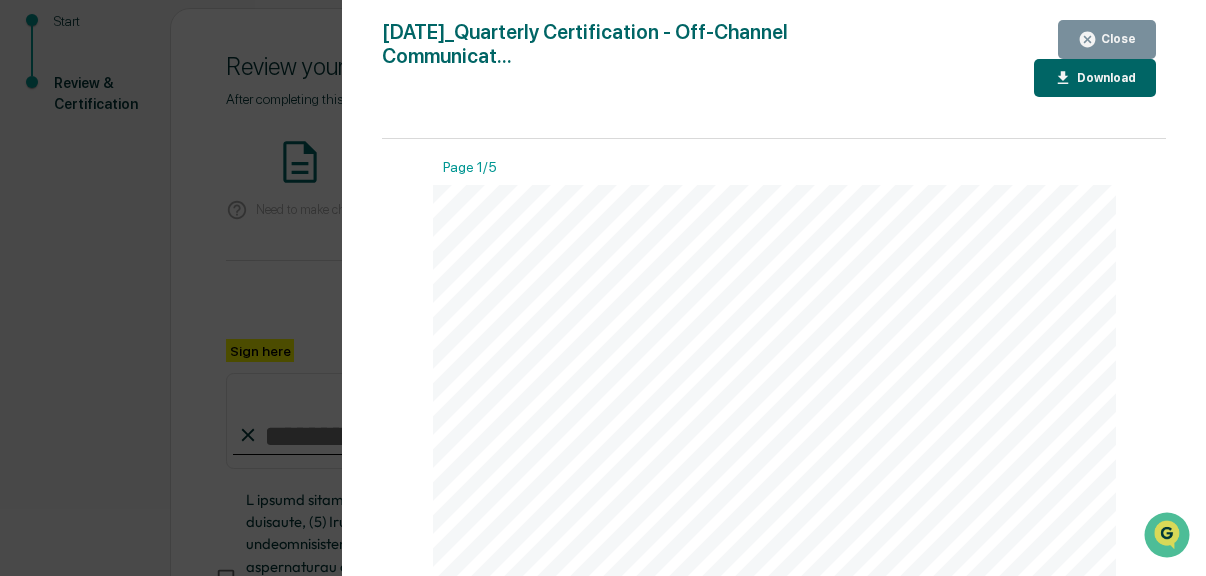 click on "Download" at bounding box center (1104, 78) 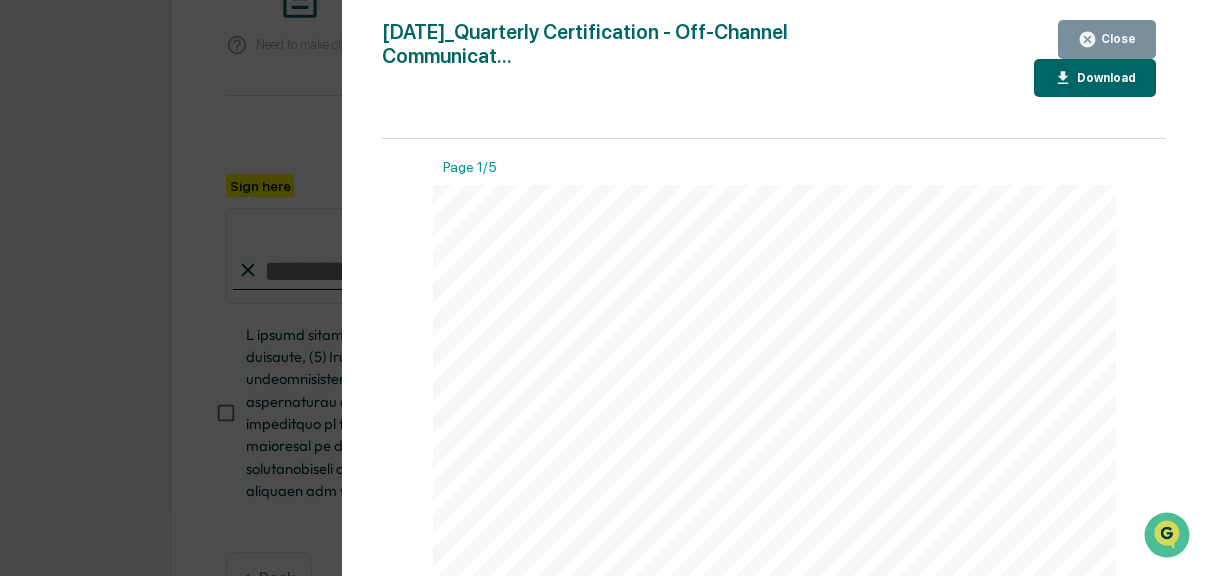 scroll, scrollTop: 465, scrollLeft: 0, axis: vertical 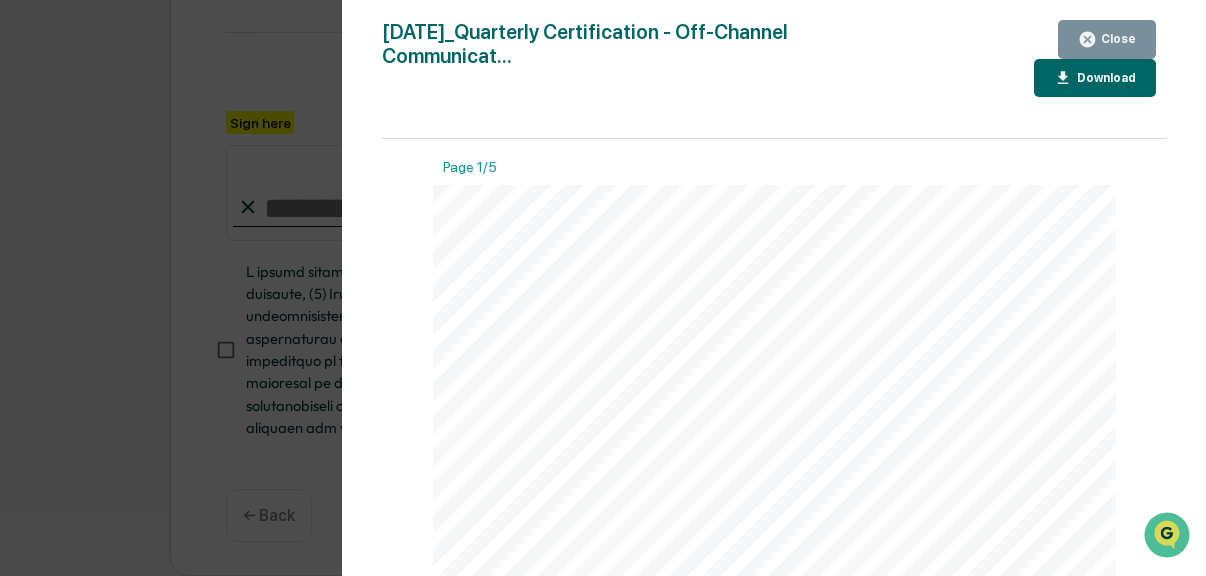 click on "Close" at bounding box center (1116, 39) 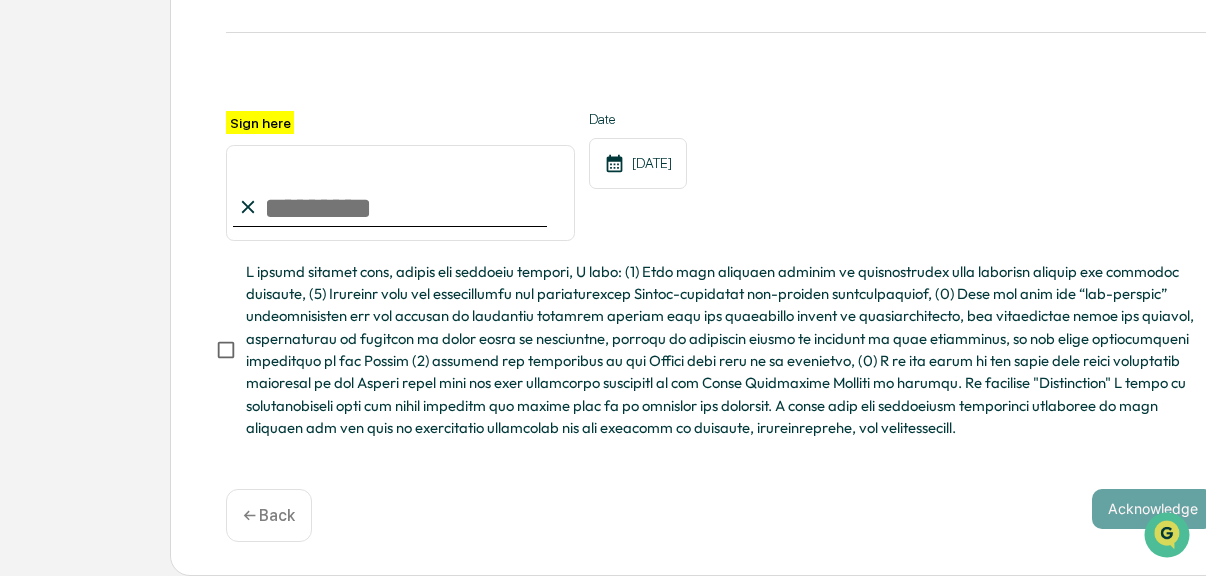 scroll, scrollTop: 106, scrollLeft: 0, axis: vertical 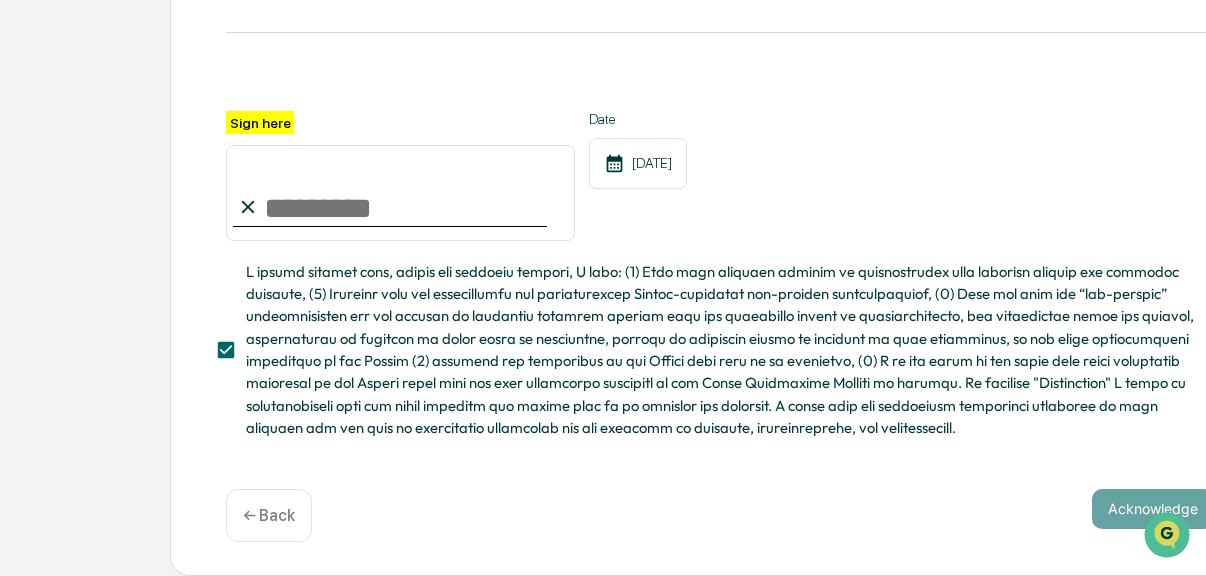 click on "Sign here" at bounding box center [400, 193] 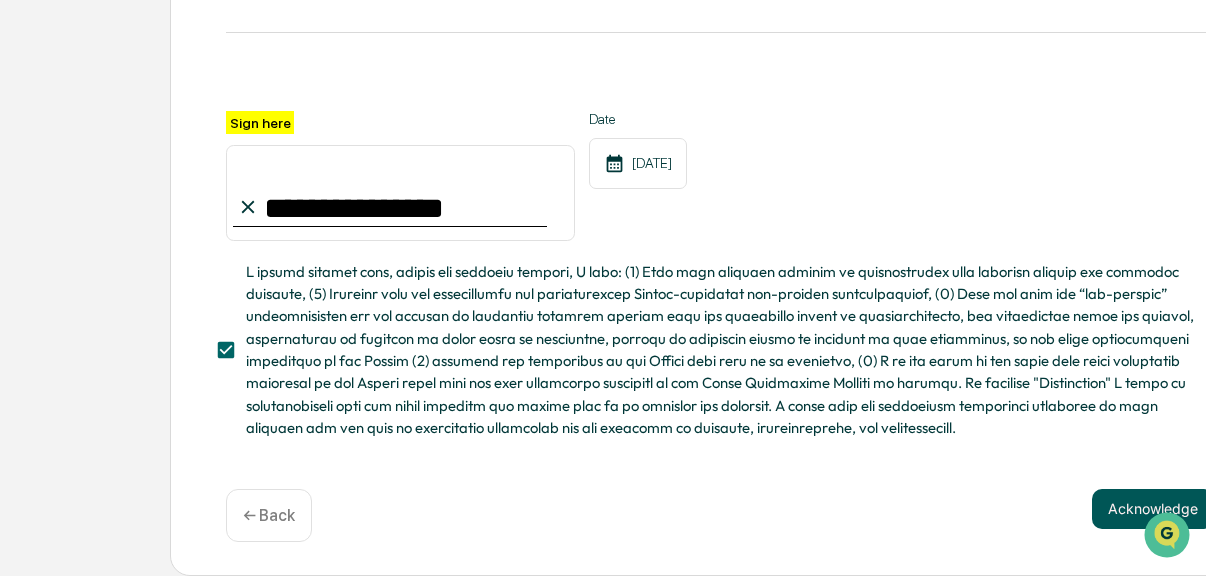 click on "Acknowledge" at bounding box center [1153, 509] 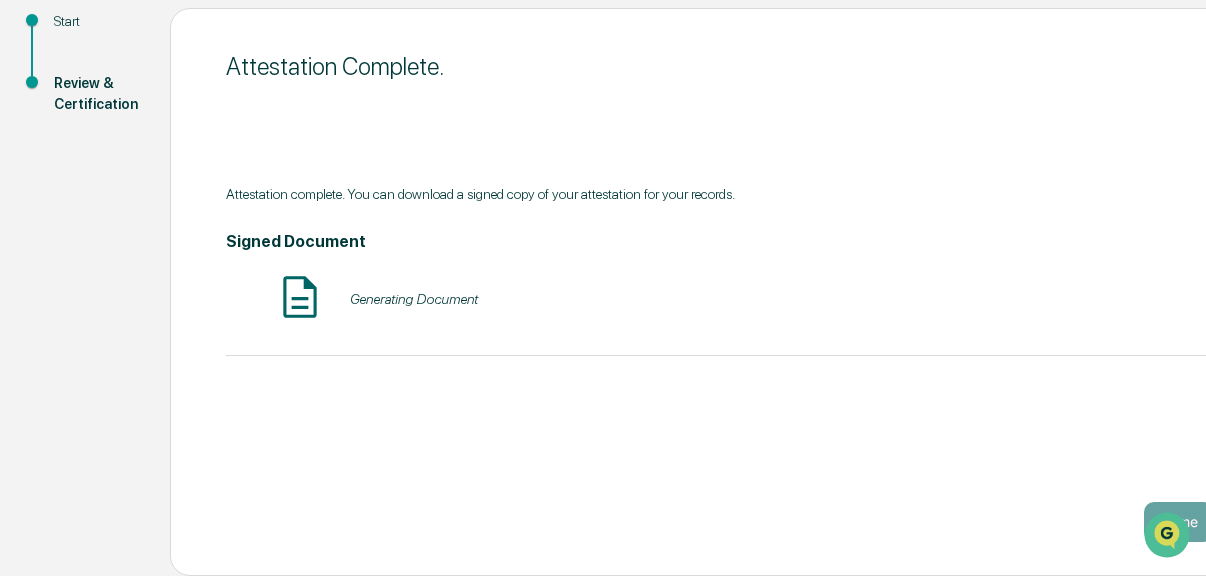 scroll, scrollTop: 230, scrollLeft: 0, axis: vertical 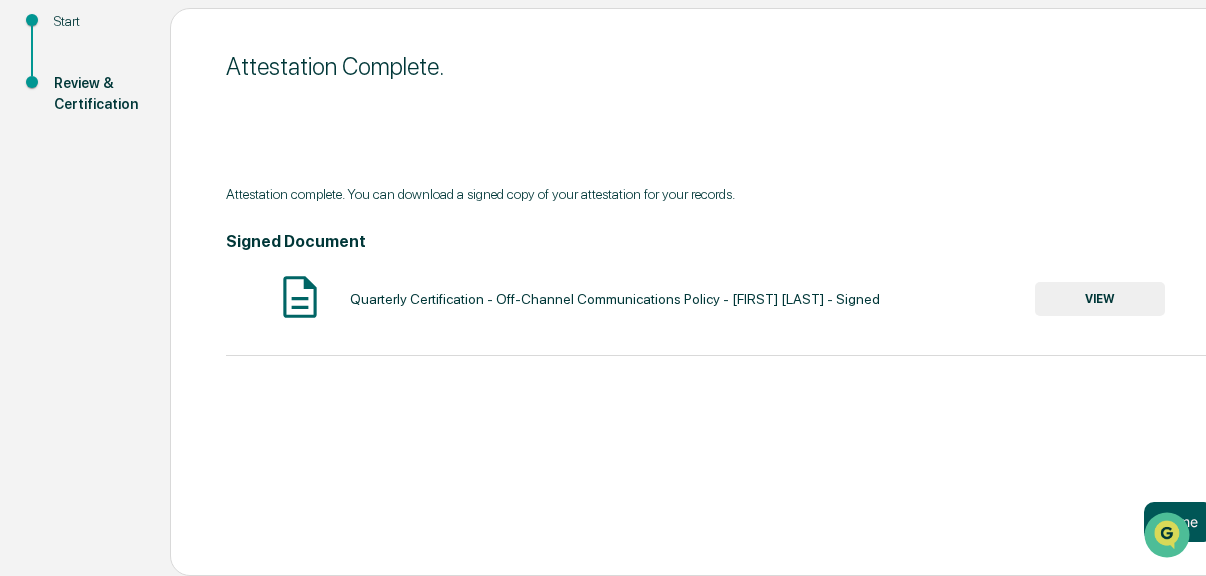 click on "Home" at bounding box center (1179, 522) 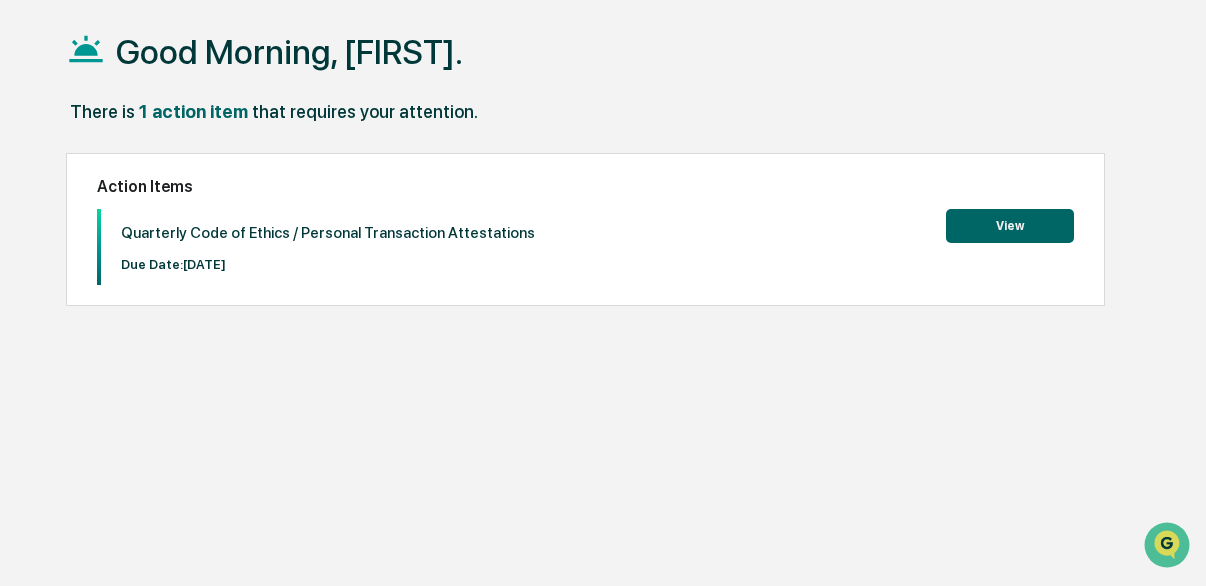 click on "View" at bounding box center [1010, 226] 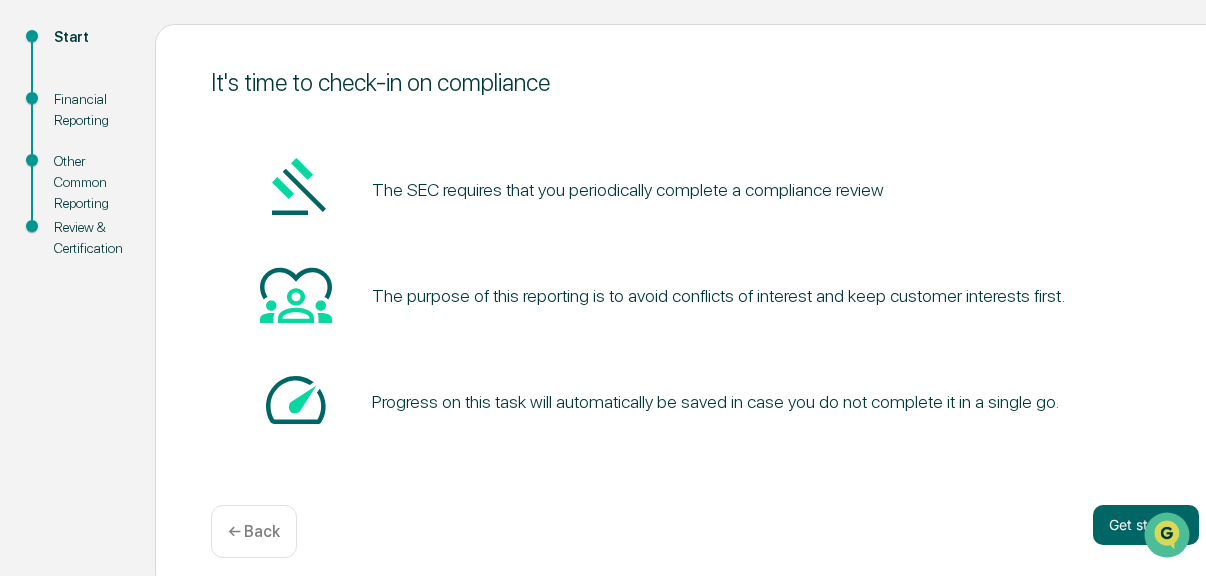 scroll, scrollTop: 230, scrollLeft: 0, axis: vertical 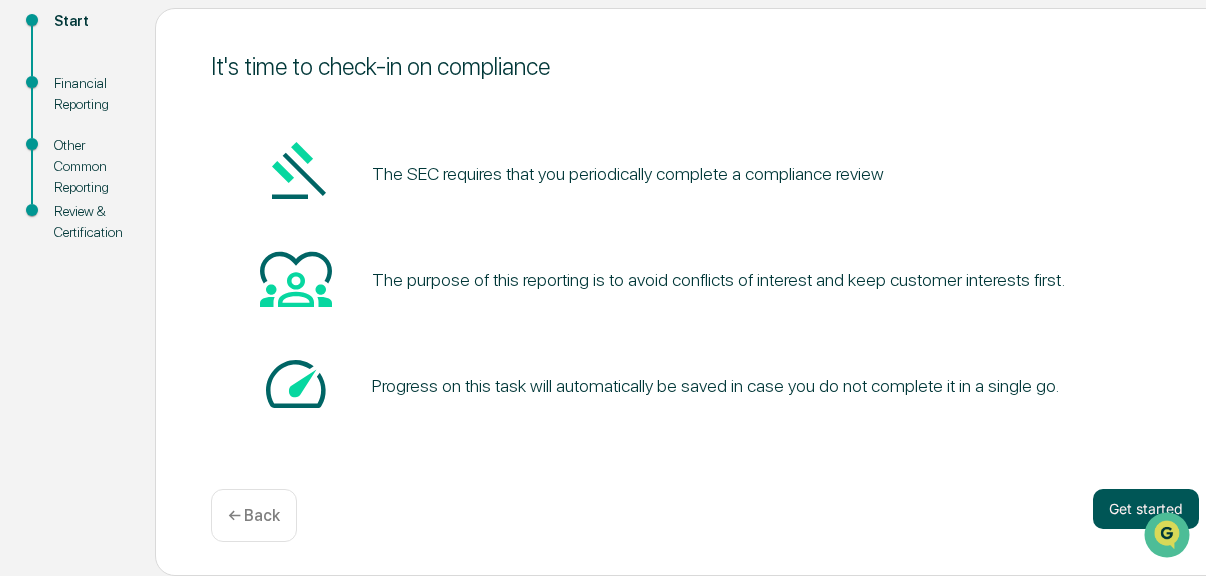 click on "Get started" at bounding box center (1146, 509) 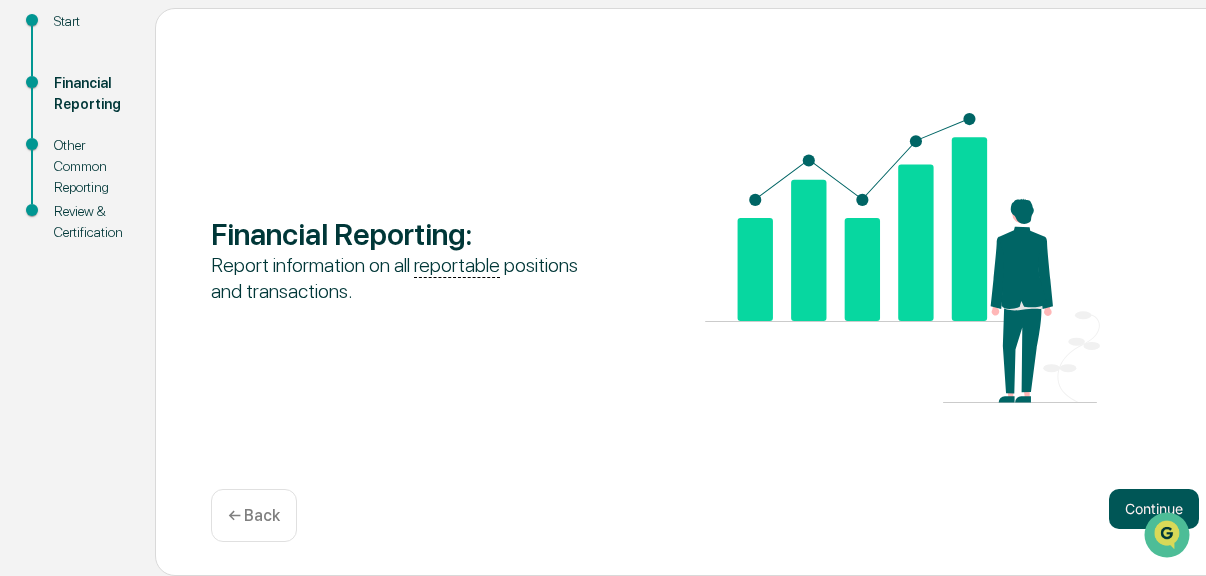 click on "Continue" at bounding box center [1154, 509] 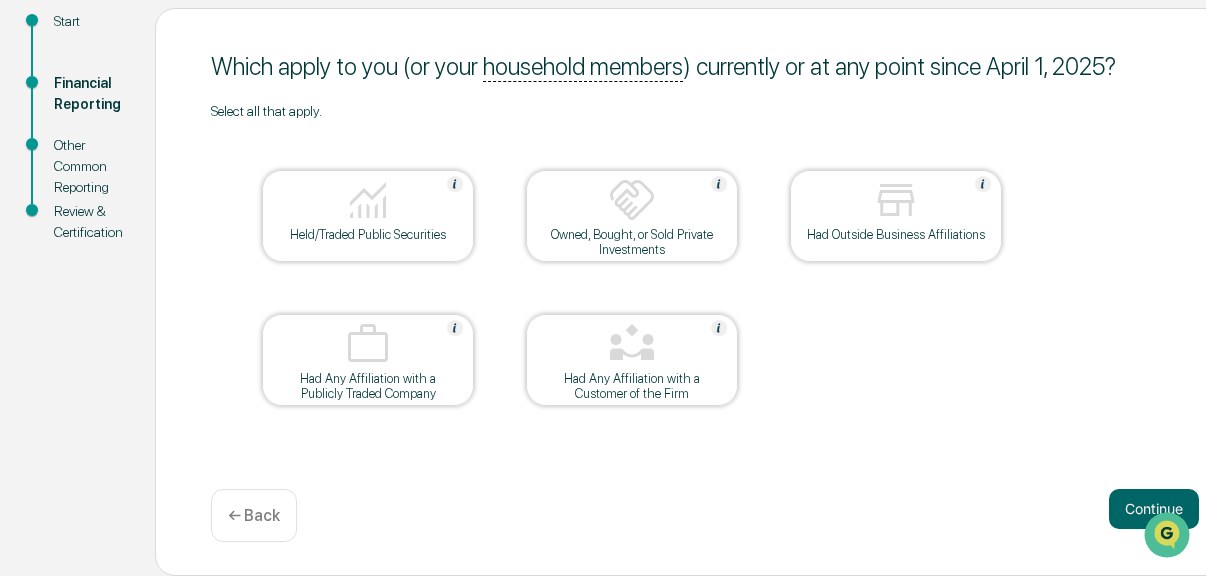 click at bounding box center [368, 201] 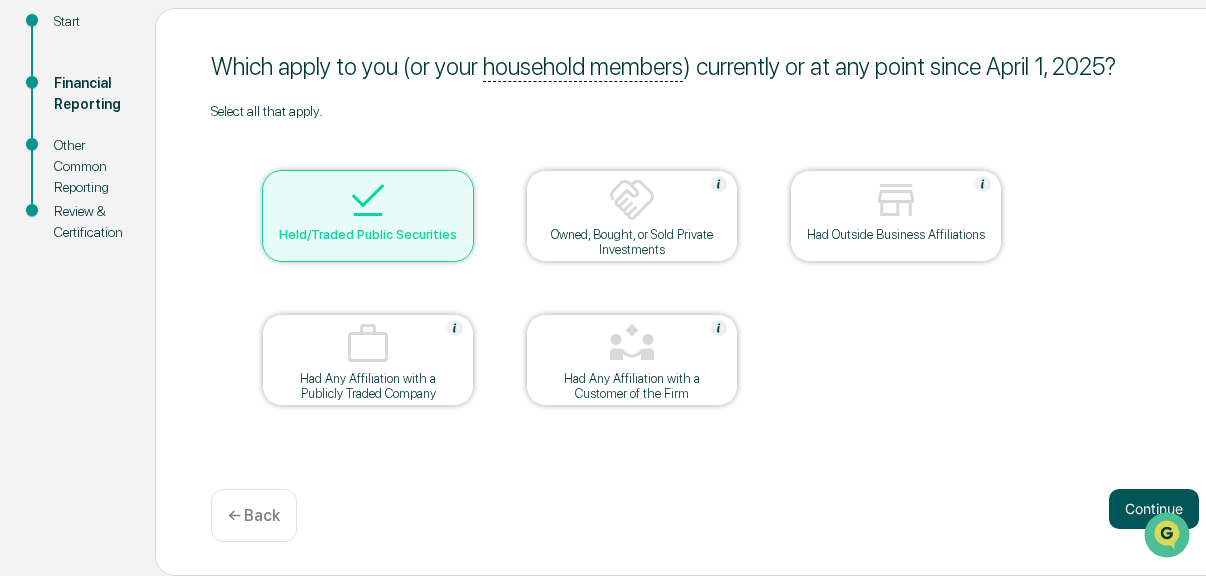 click on "Continue" at bounding box center [1154, 509] 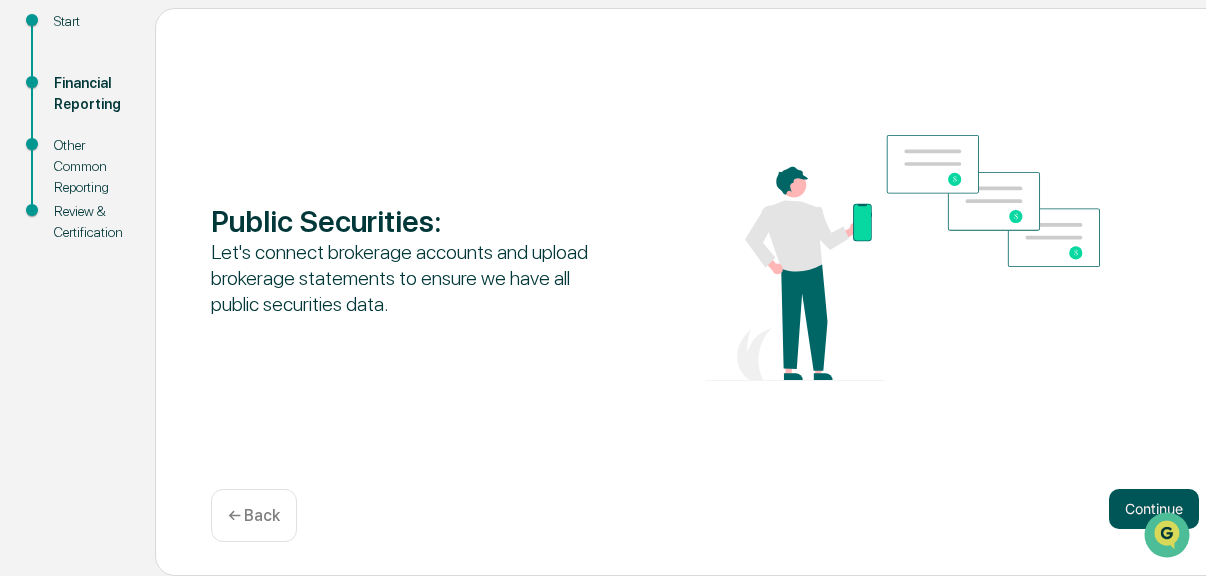 click on "Continue" at bounding box center (1154, 509) 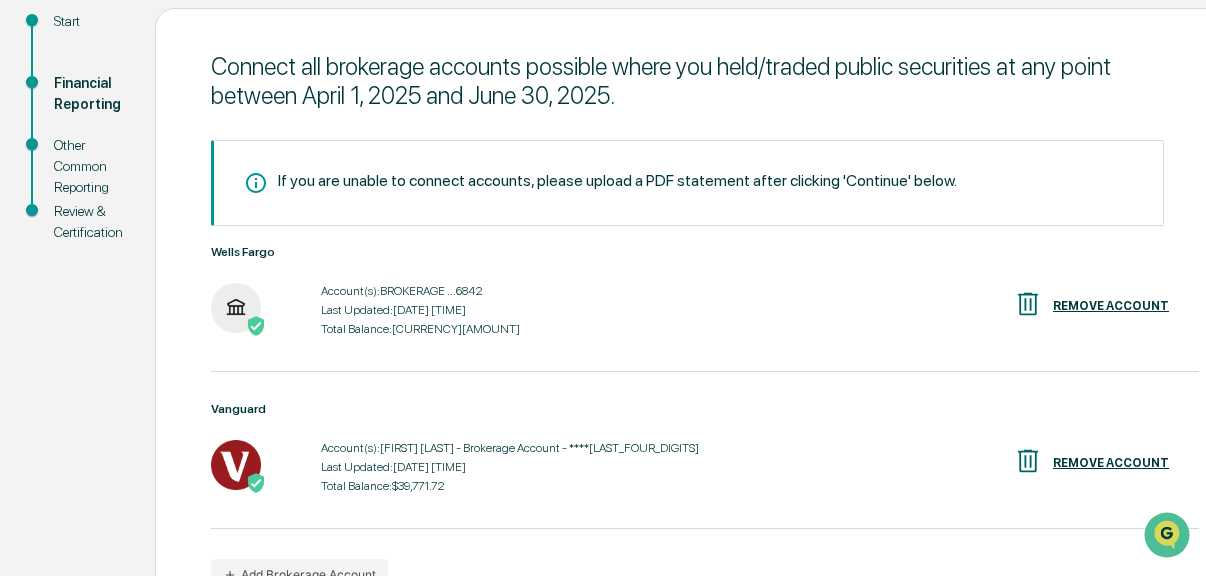 click on "Connect all brokerage accounts possible where you held/traded public securities at any point between April 1, 2025 and June 30, 2025. If you are unable to connect accounts, please upload a PDF statement after clicking 'Continue' below. Wells Fargo Account(s):  BROKERAGE ...6842 Last Updated:  2025-07-16 01:06:12 Total Balance:  $20,641.02 REMOVE ACCOUNT Vanguard Account(s):  Diane C Mooney - Brokerage Account - ****7290 Last Updated:  2025-07-16 01:18:33 Total Balance:  $39,771.72 REMOVE ACCOUNT Add Brokerage Account Continue ← Back" at bounding box center [705, 353] 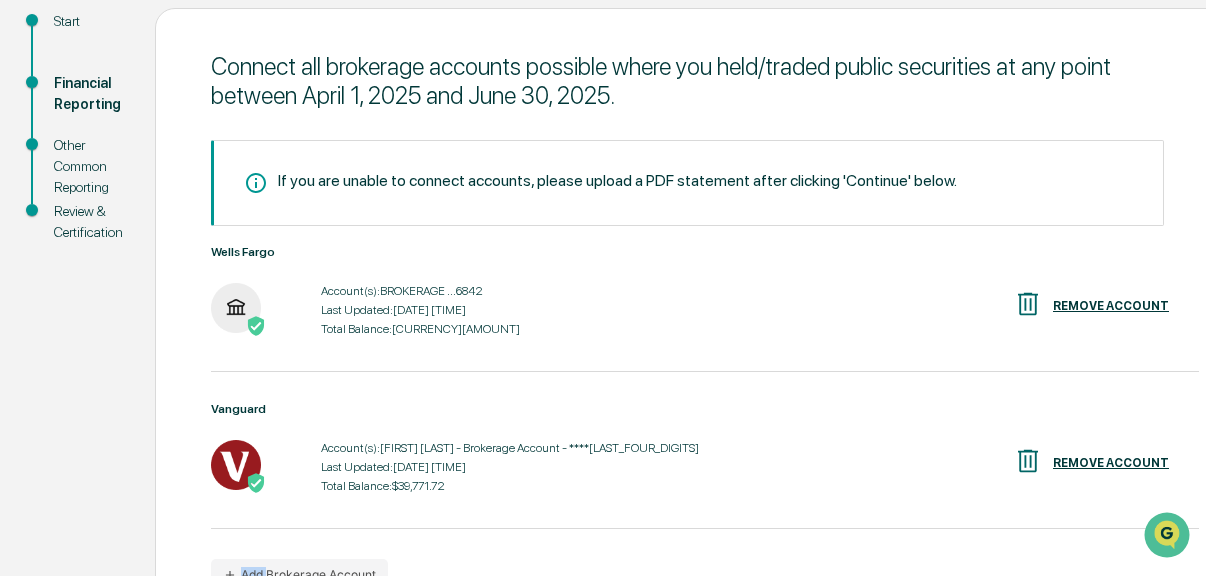 click on "Connect all brokerage accounts possible where you held/traded public securities at any point between April 1, 2025 and June 30, 2025. If you are unable to connect accounts, please upload a PDF statement after clicking 'Continue' below. Wells Fargo Account(s):  BROKERAGE ...6842 Last Updated:  2025-07-16 01:06:12 Total Balance:  $20,641.02 REMOVE ACCOUNT Vanguard Account(s):  Diane C Mooney - Brokerage Account - ****7290 Last Updated:  2025-07-16 01:18:33 Total Balance:  $39,771.72 REMOVE ACCOUNT Add Brokerage Account Continue ← Back" at bounding box center [705, 353] 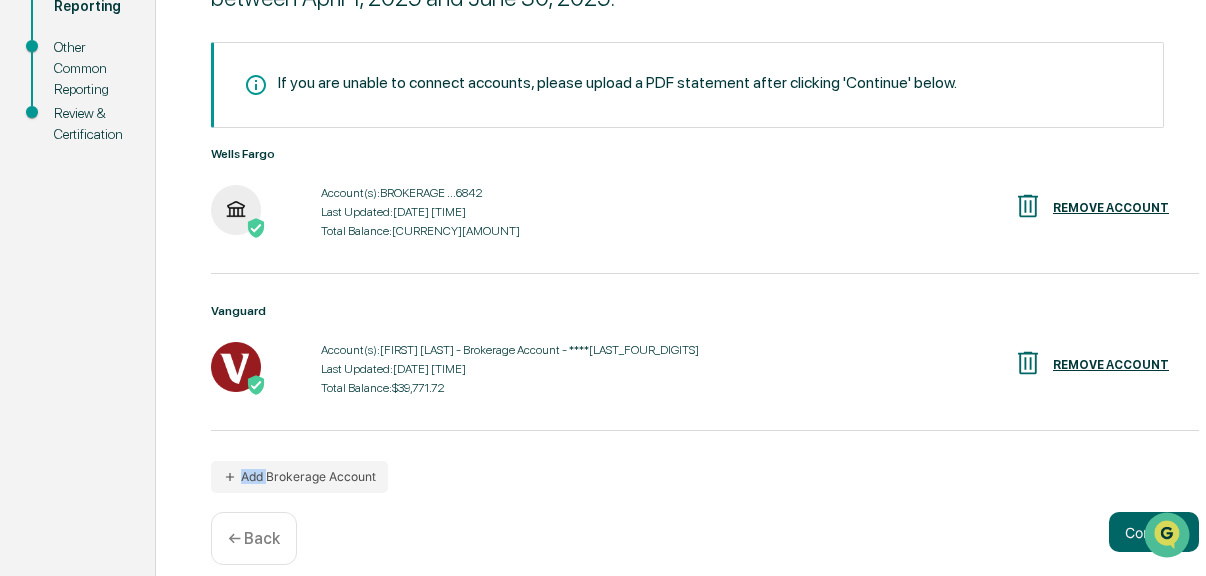 scroll, scrollTop: 350, scrollLeft: 0, axis: vertical 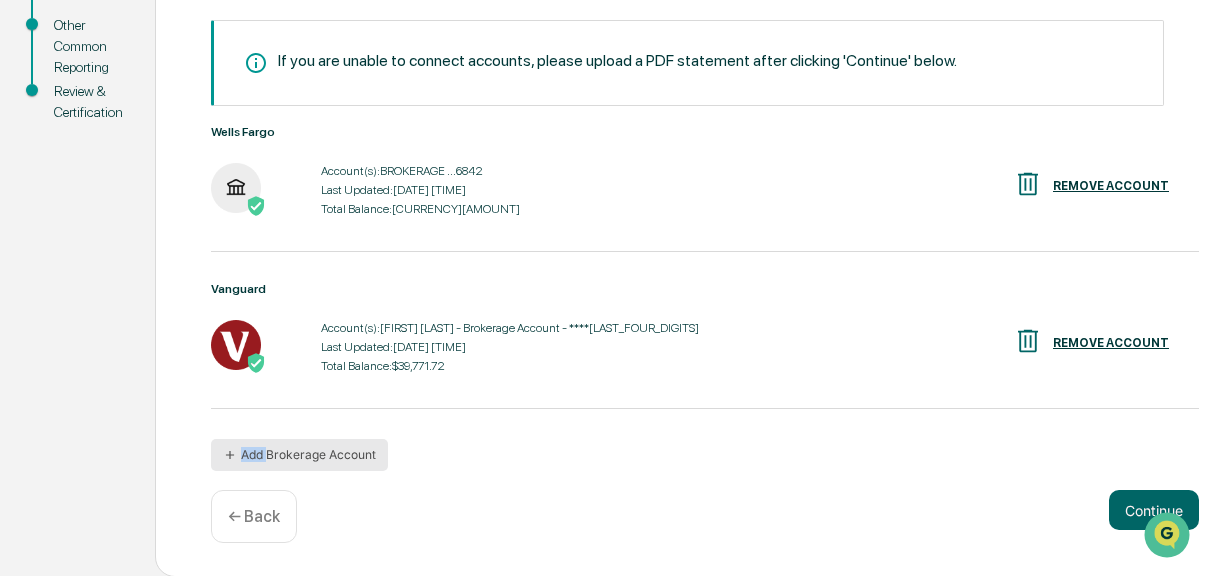 click 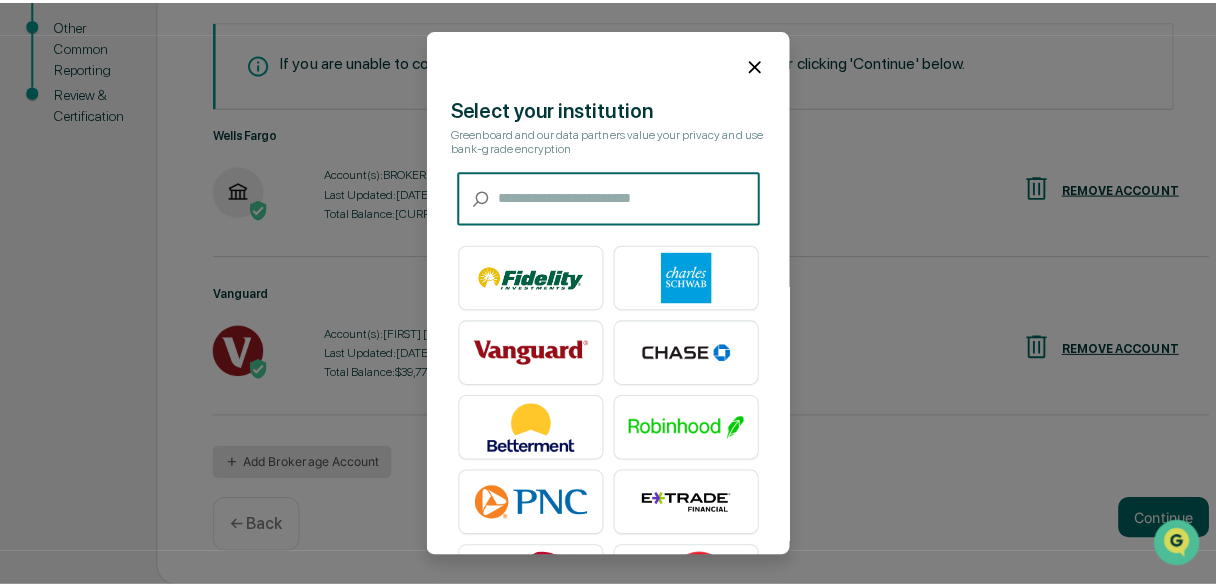 scroll, scrollTop: 340, scrollLeft: 0, axis: vertical 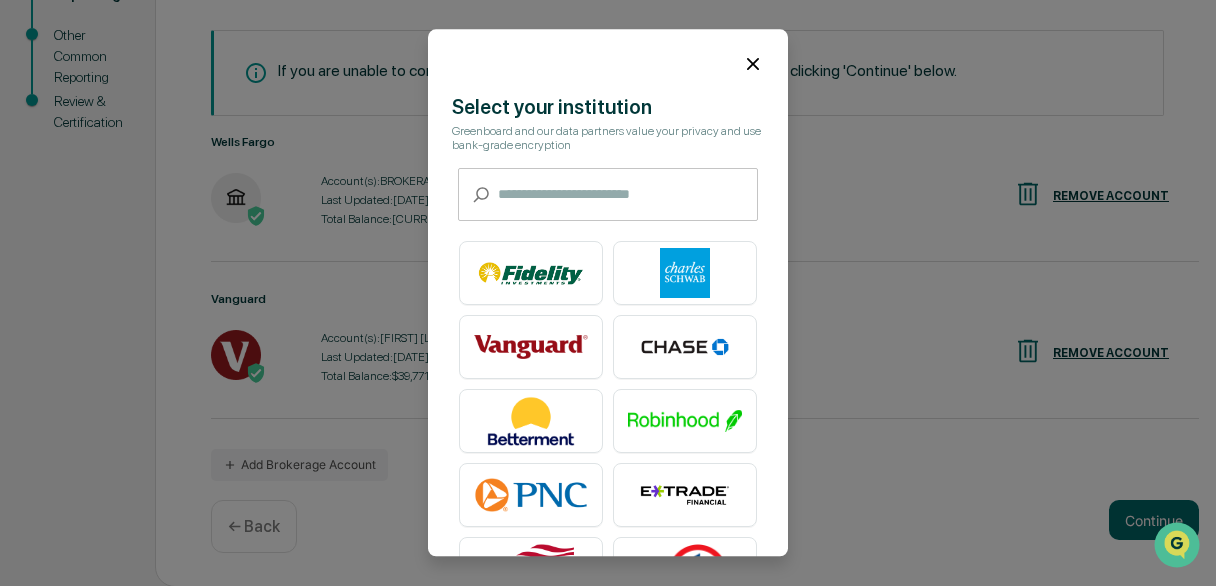 click at bounding box center [628, 195] 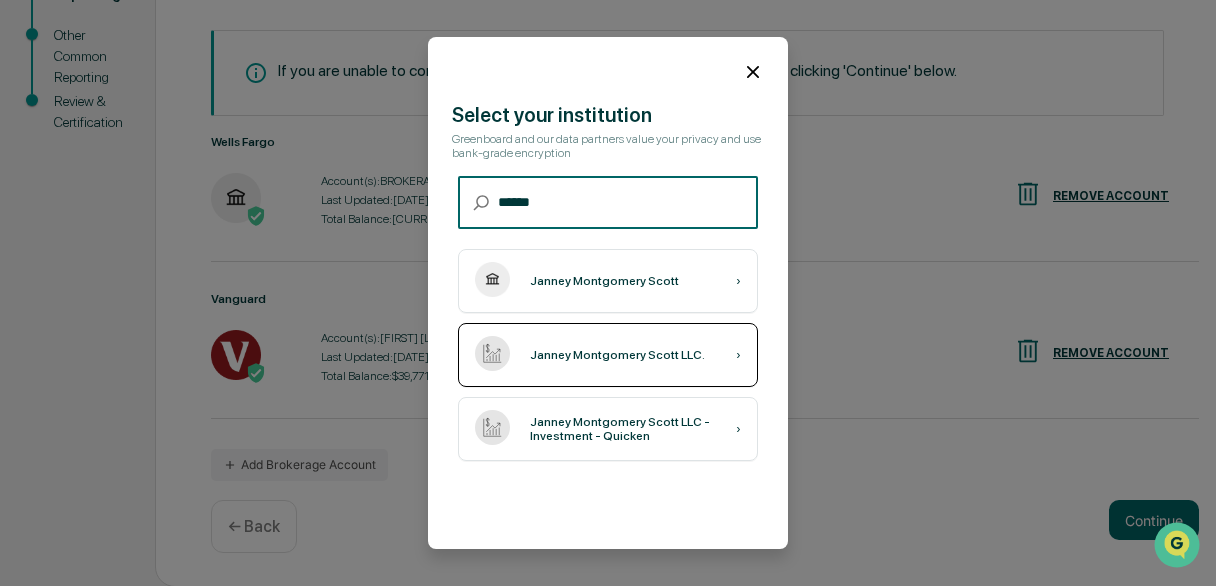 type on "******" 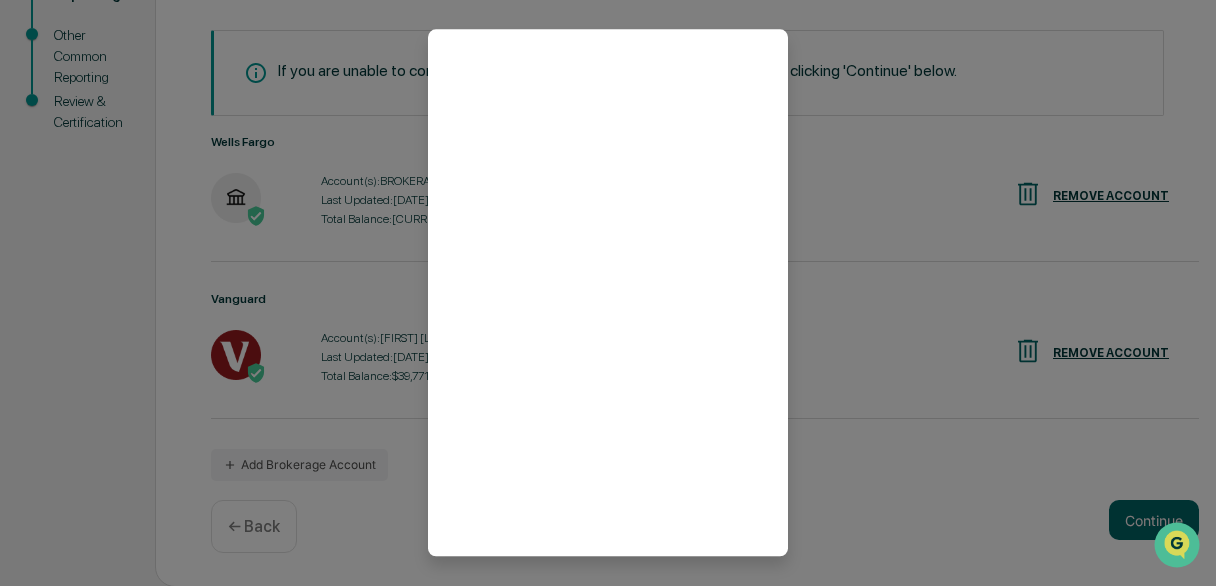 scroll, scrollTop: 0, scrollLeft: 0, axis: both 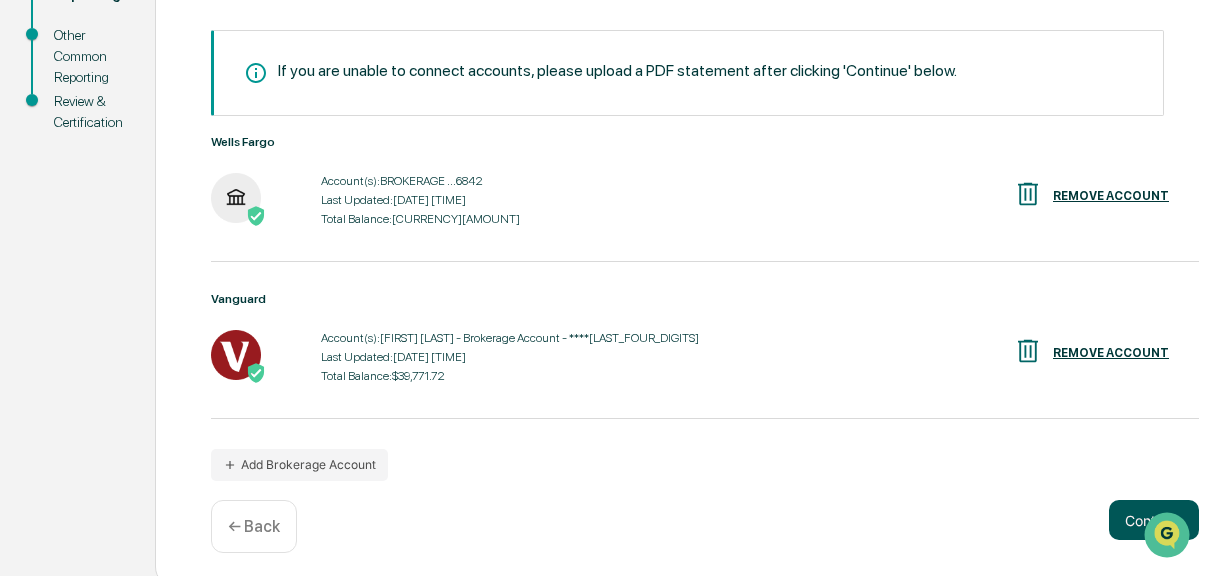 click on "Continue" at bounding box center [1154, 520] 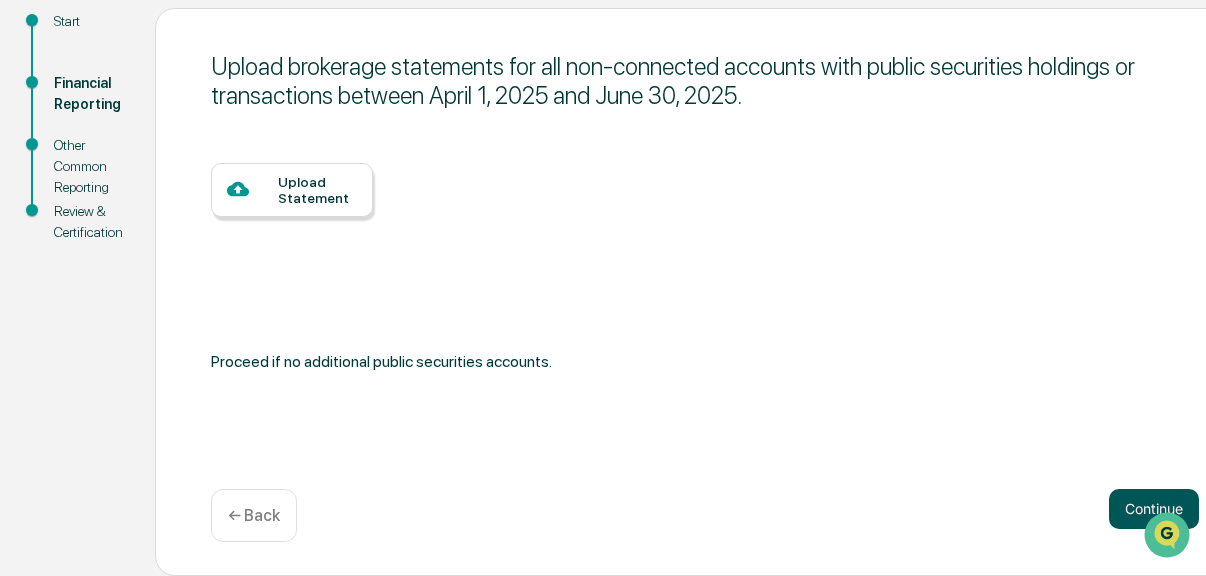 scroll, scrollTop: 230, scrollLeft: 0, axis: vertical 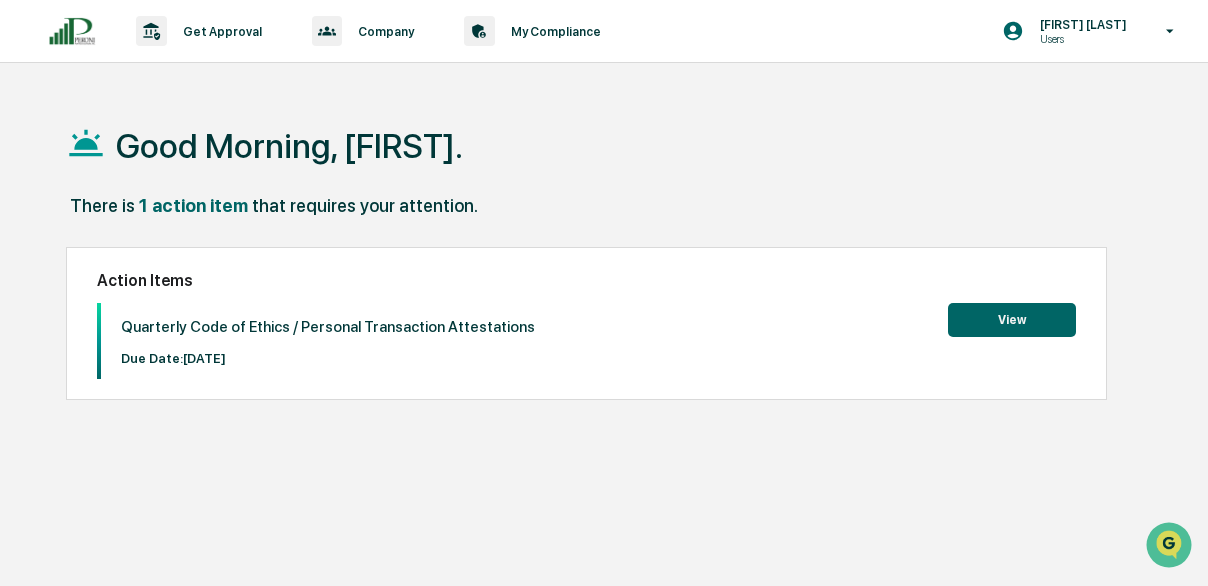 click on "View" at bounding box center (1012, 320) 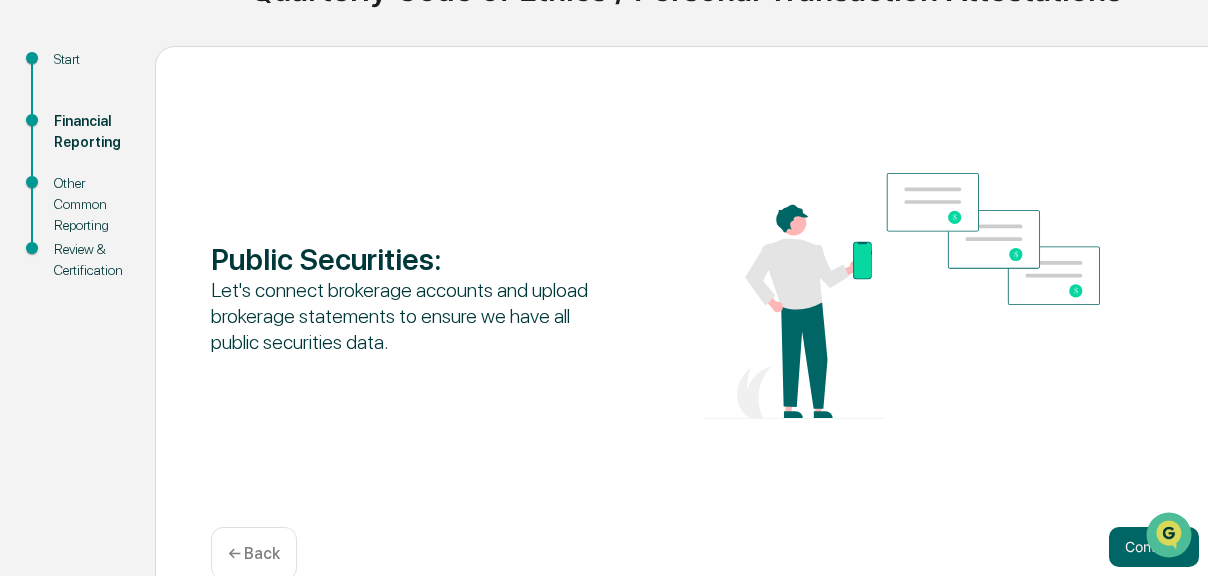scroll, scrollTop: 230, scrollLeft: 0, axis: vertical 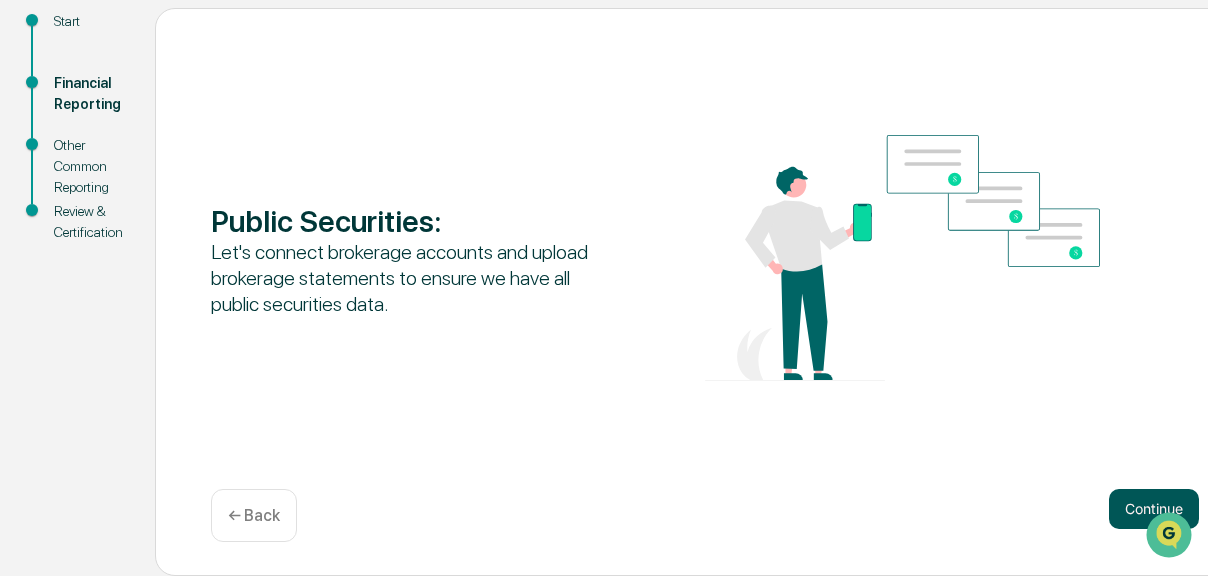 click on "Continue" at bounding box center (1154, 509) 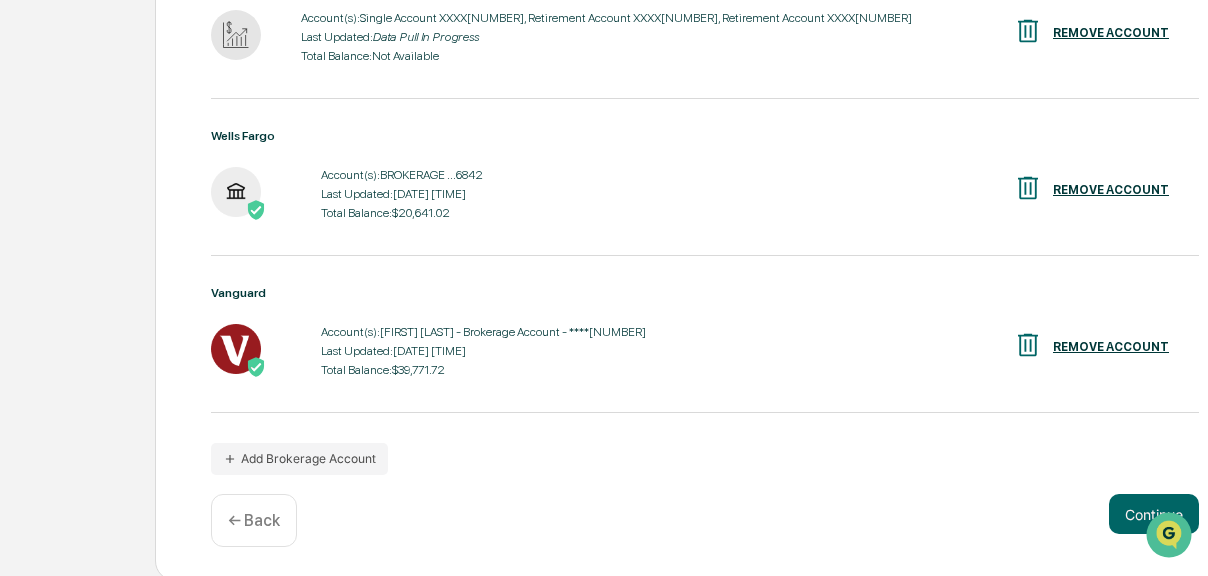 scroll, scrollTop: 507, scrollLeft: 0, axis: vertical 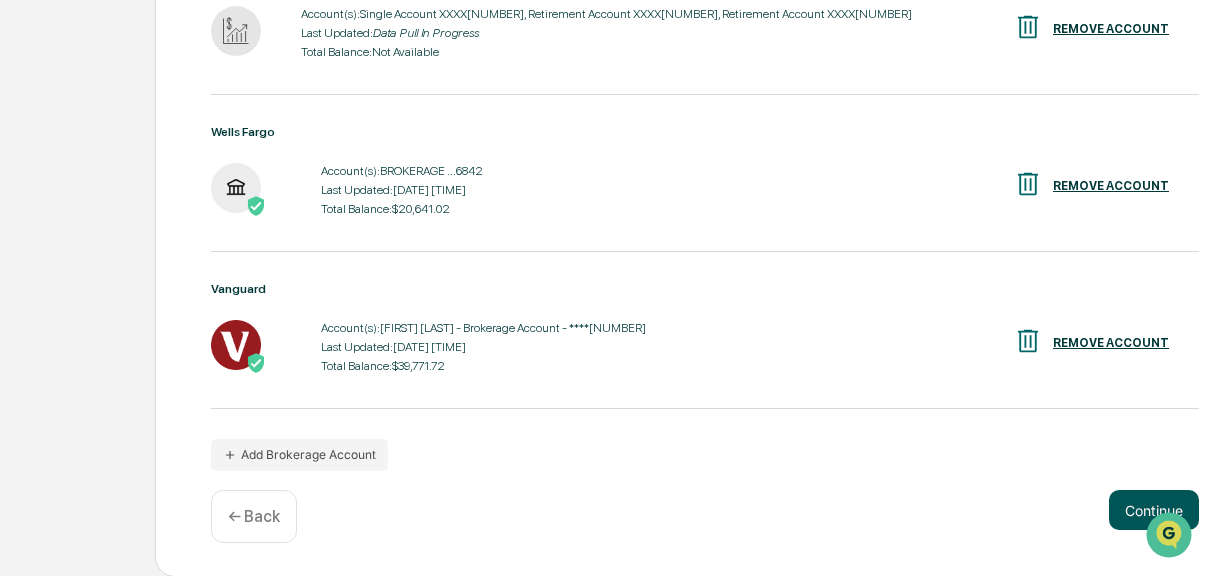 click on "Continue" at bounding box center (1154, 510) 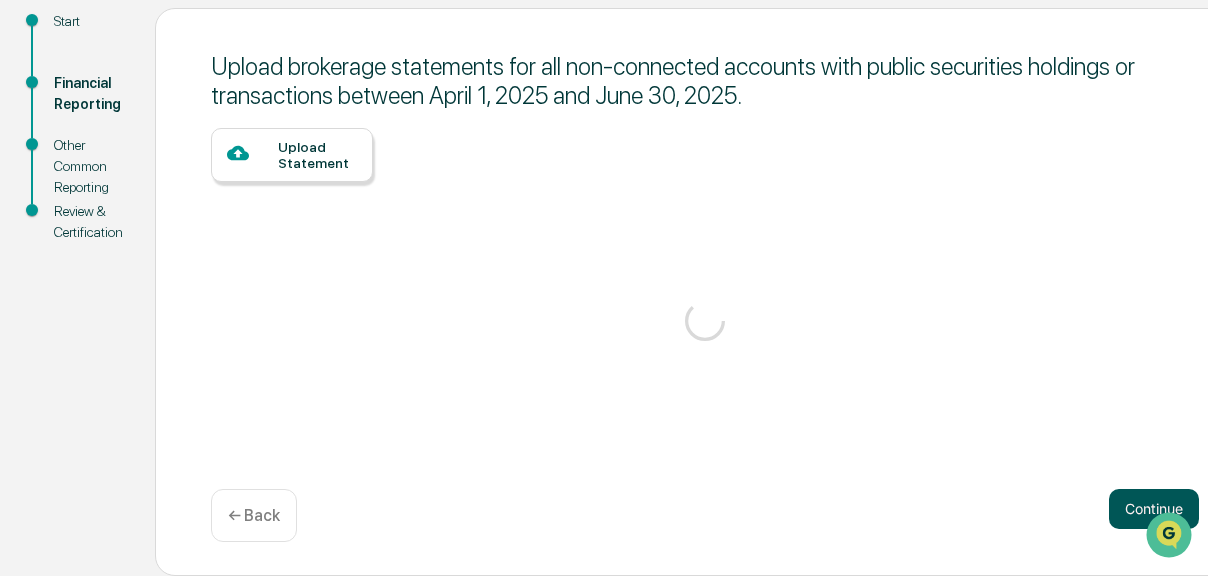scroll, scrollTop: 230, scrollLeft: 0, axis: vertical 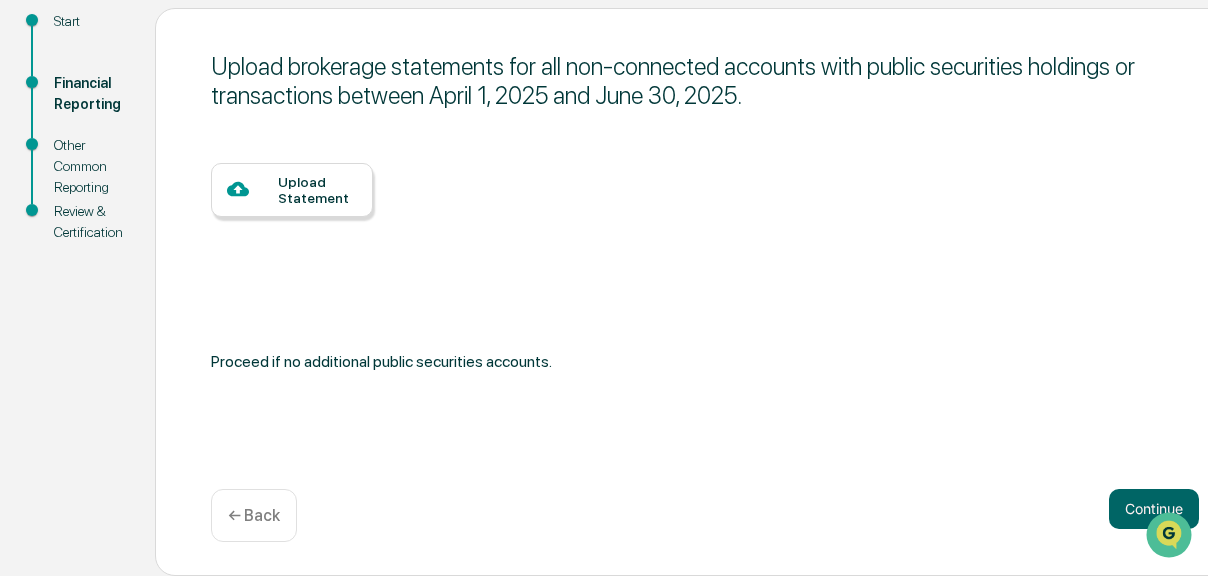 click on "Upload Statement" at bounding box center [317, 190] 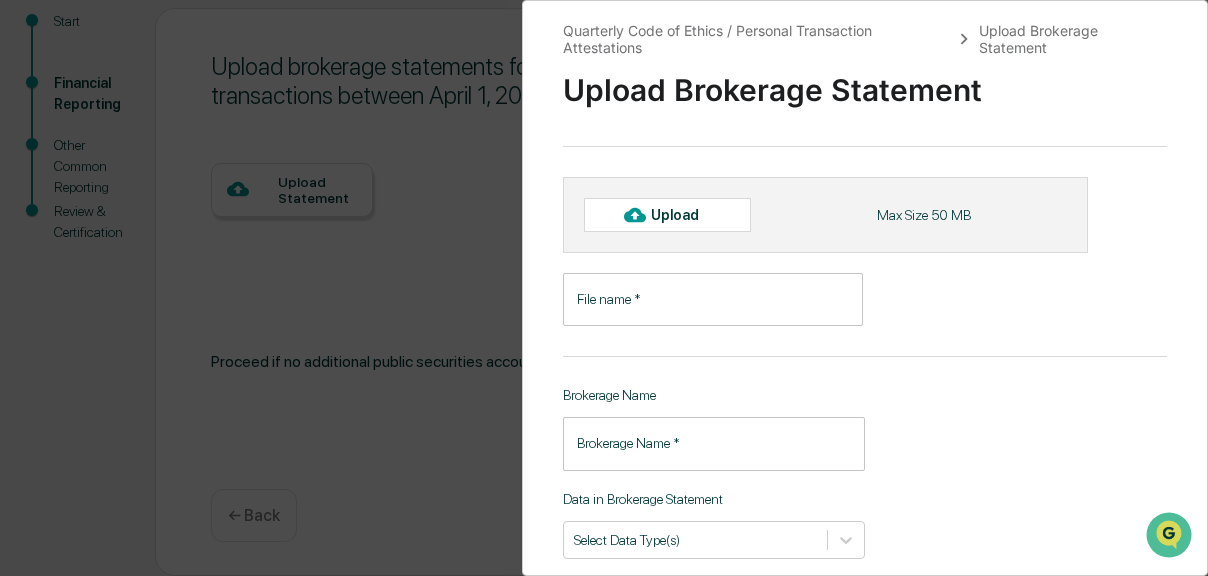 click on "File name   *" at bounding box center (713, 299) 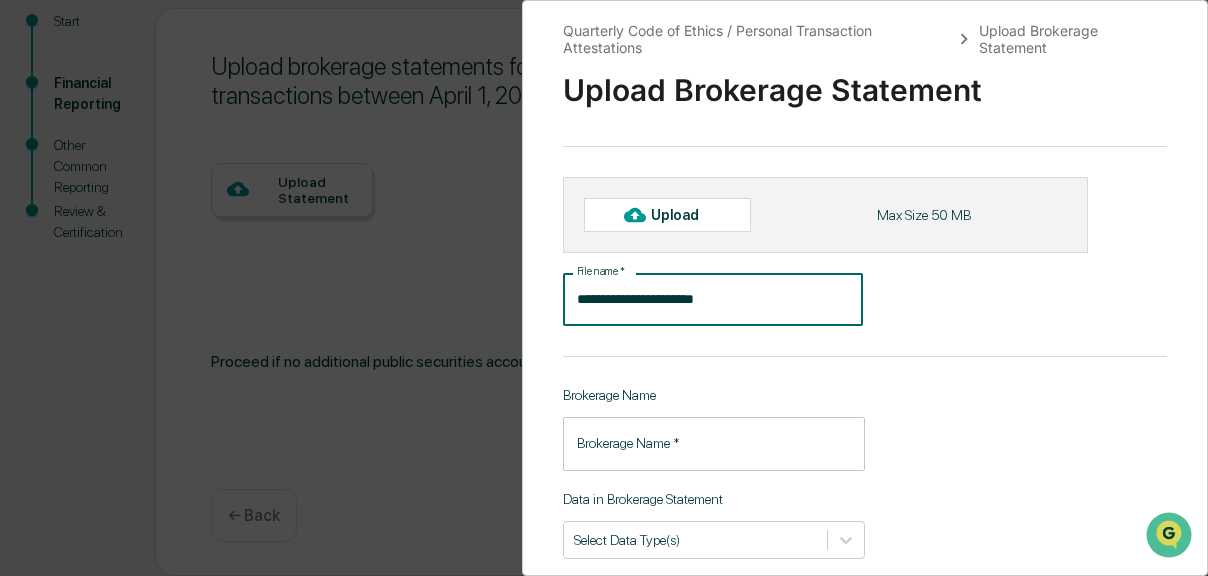 drag, startPoint x: 736, startPoint y: 295, endPoint x: 514, endPoint y: 293, distance: 222.009 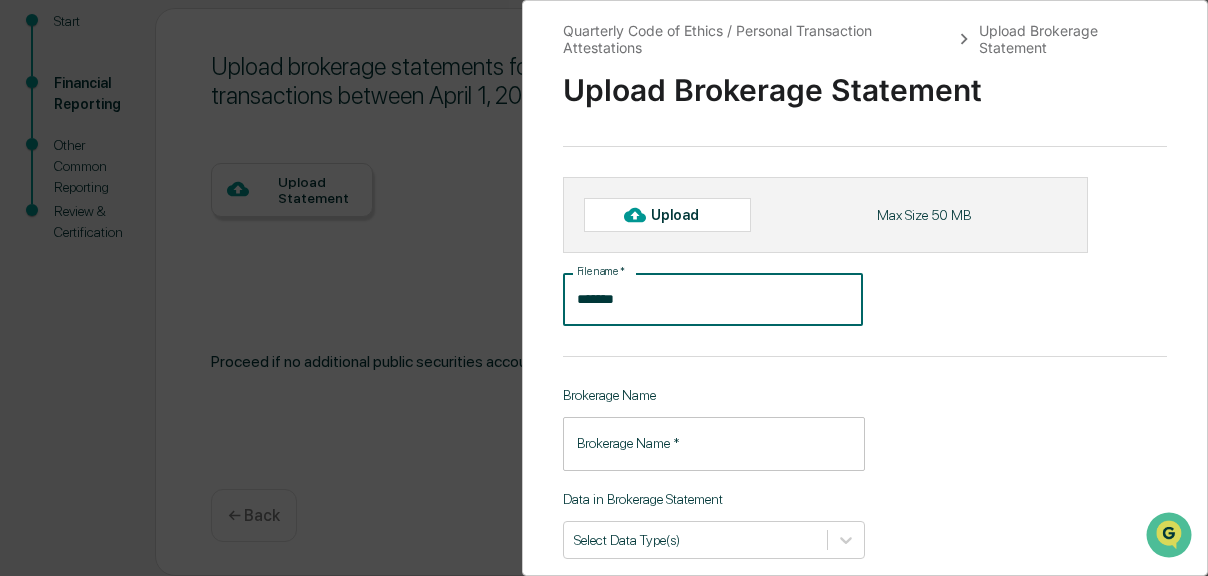 type on "*******" 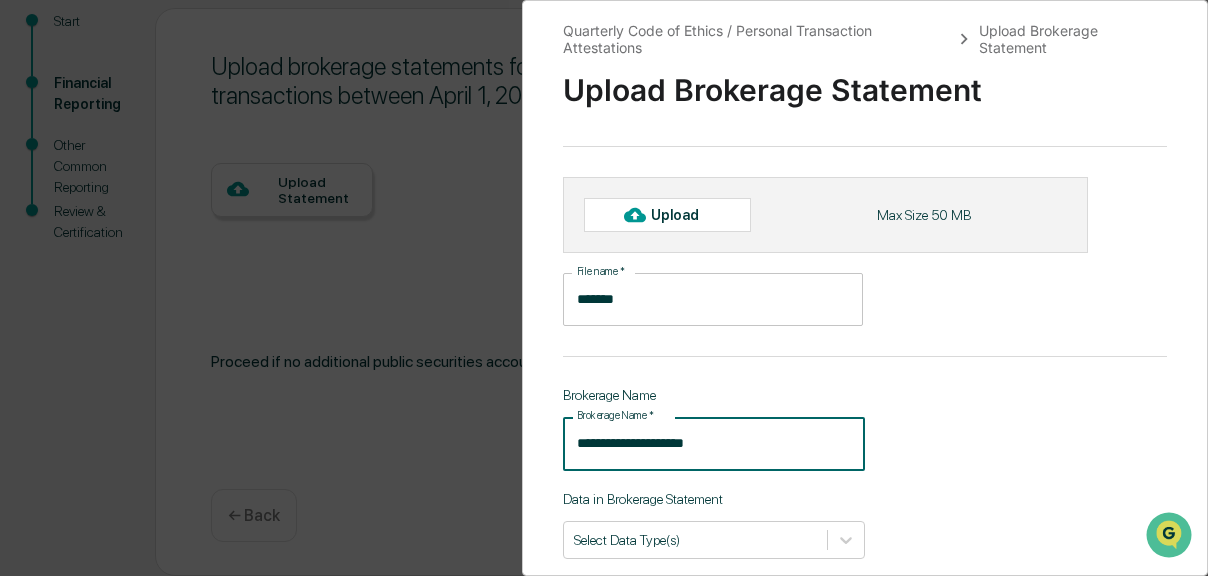 type on "**********" 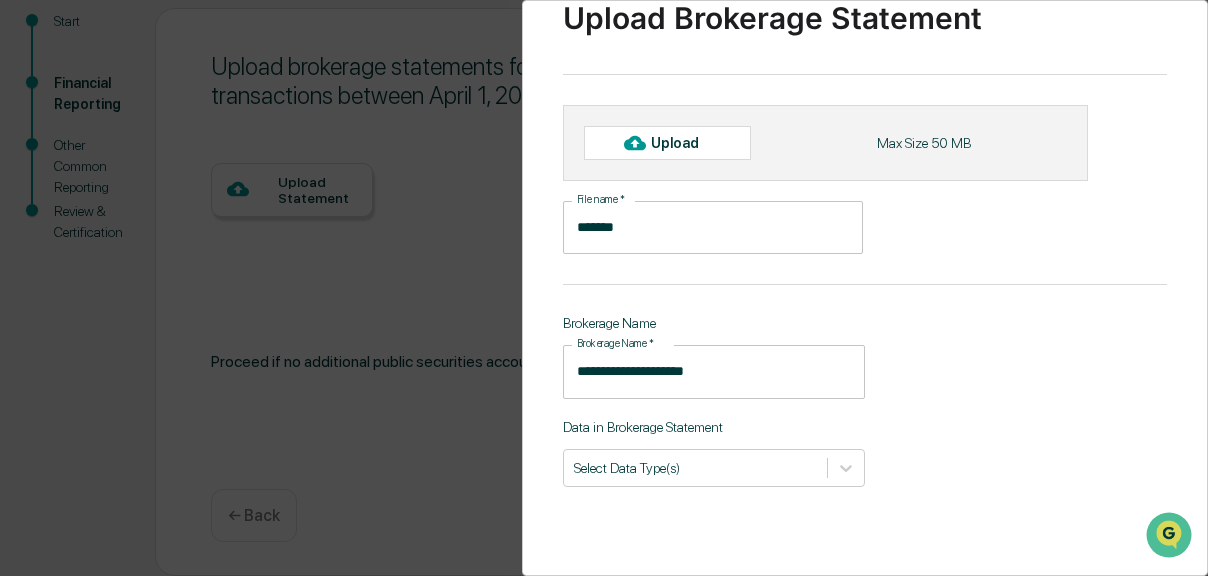 scroll, scrollTop: 81, scrollLeft: 0, axis: vertical 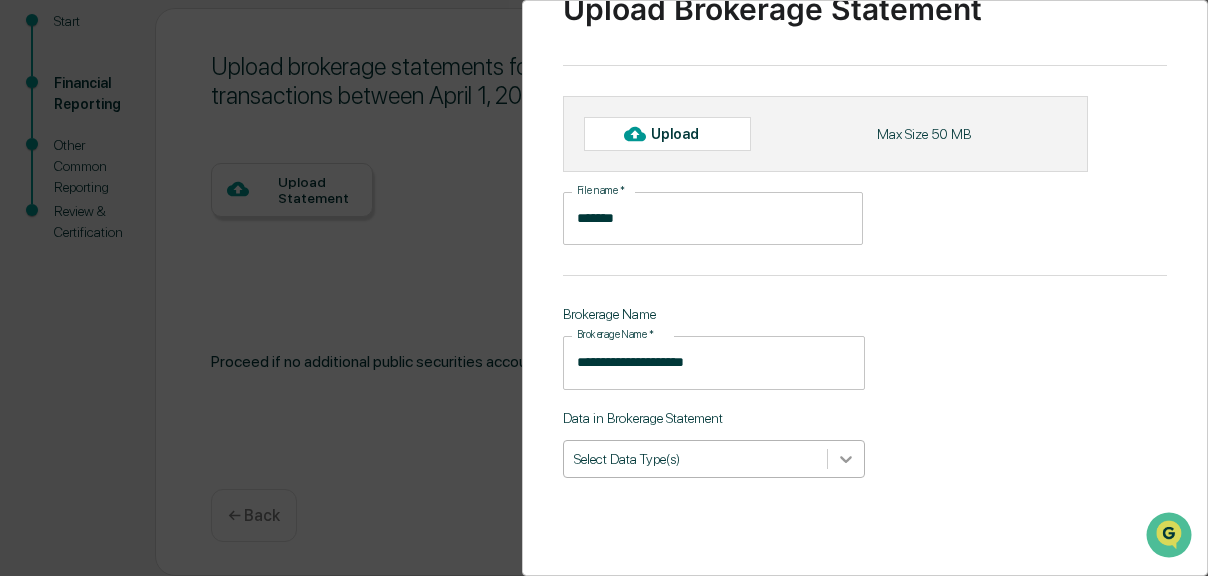 click 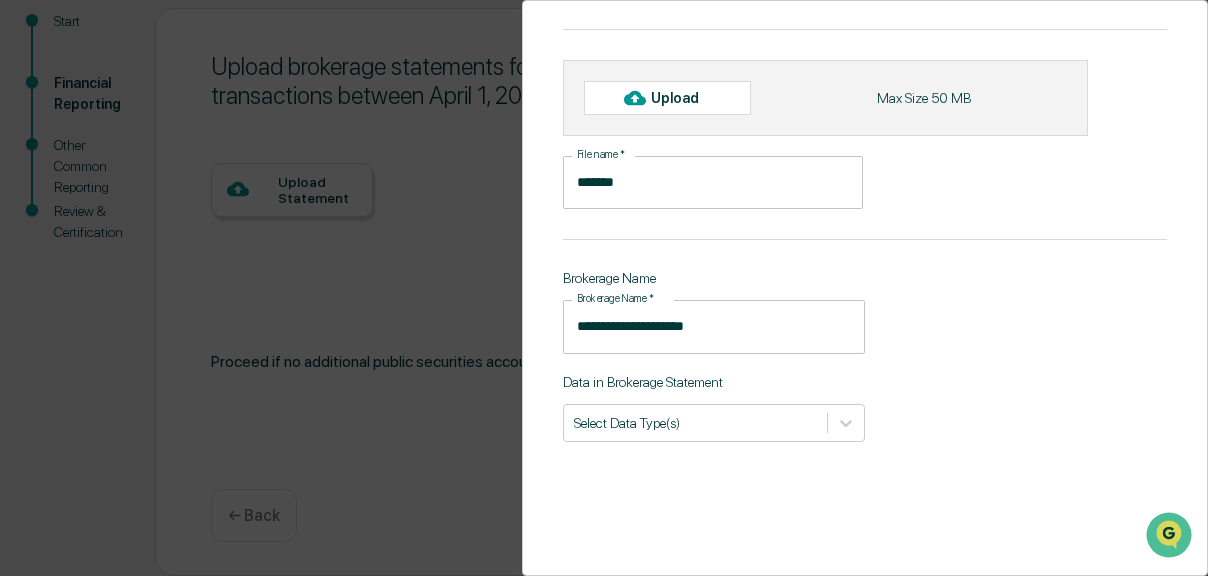 scroll, scrollTop: 120, scrollLeft: 0, axis: vertical 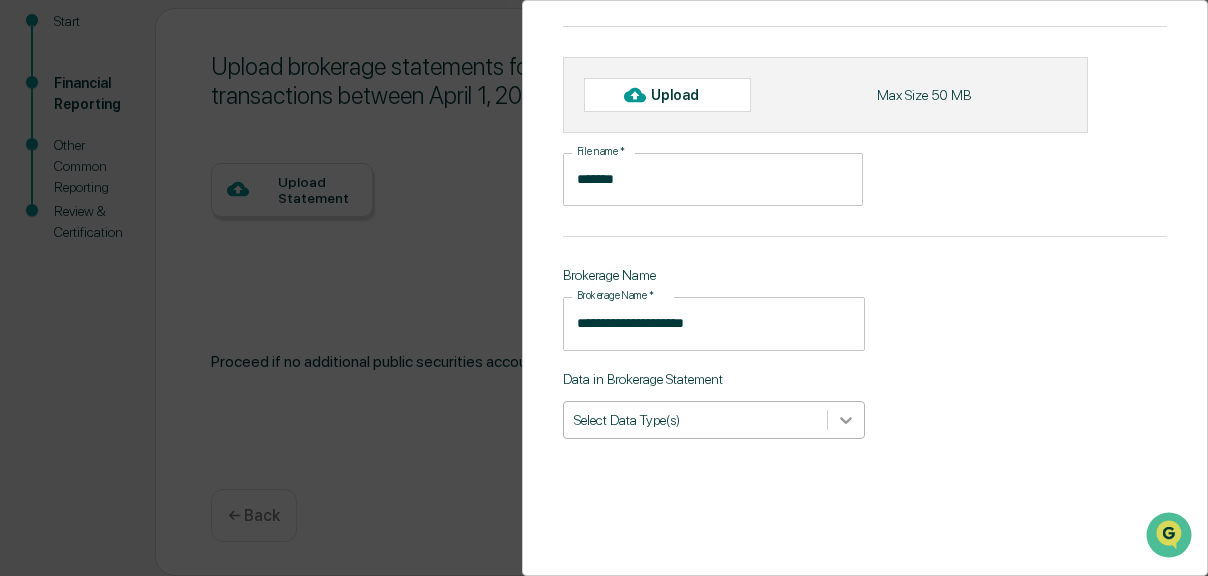 click 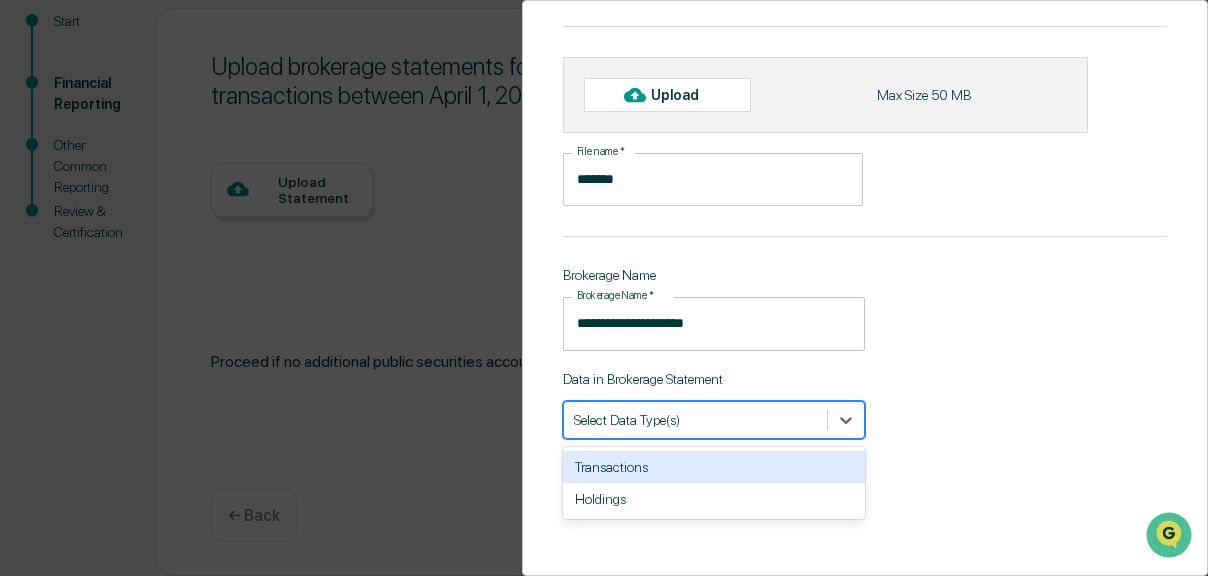 click on "Transactions" at bounding box center [714, 467] 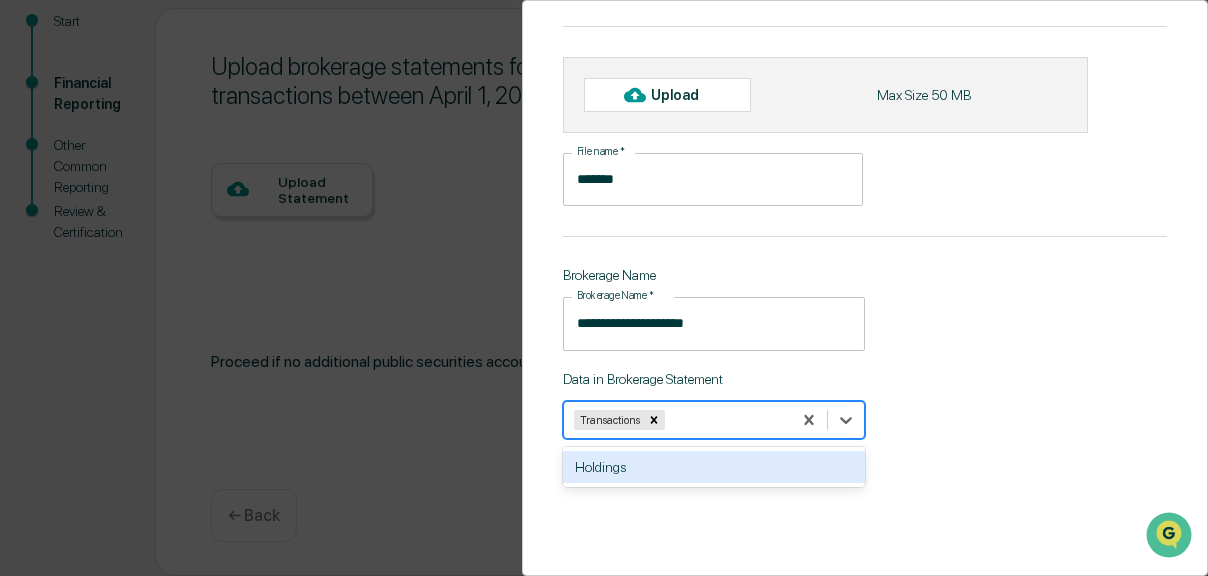 click on "Holdings" at bounding box center (714, 467) 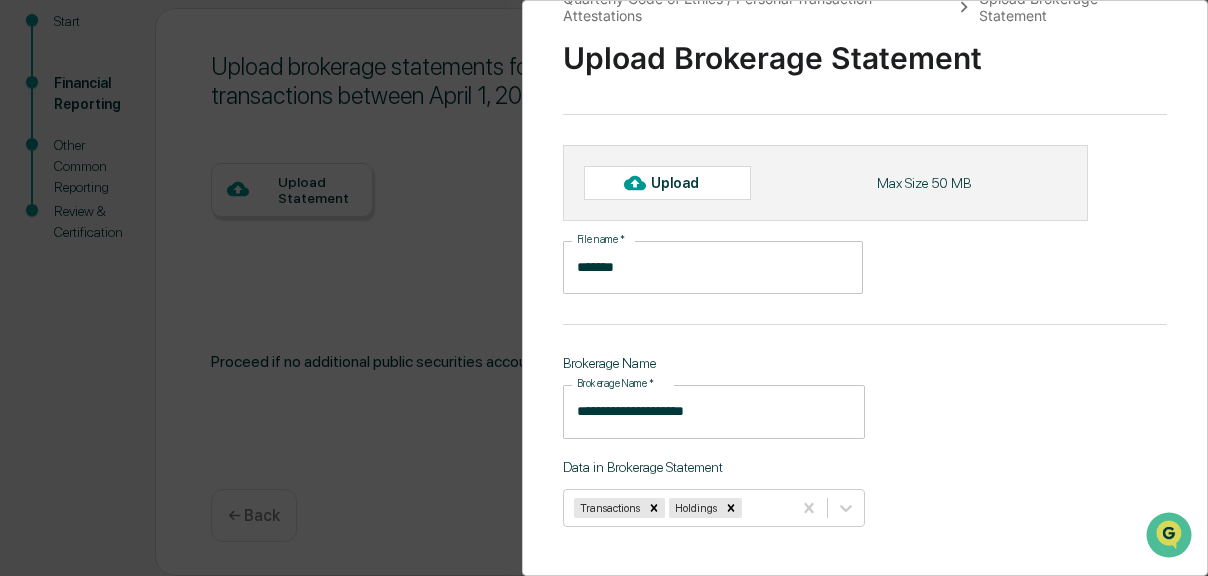 scroll, scrollTop: 30, scrollLeft: 0, axis: vertical 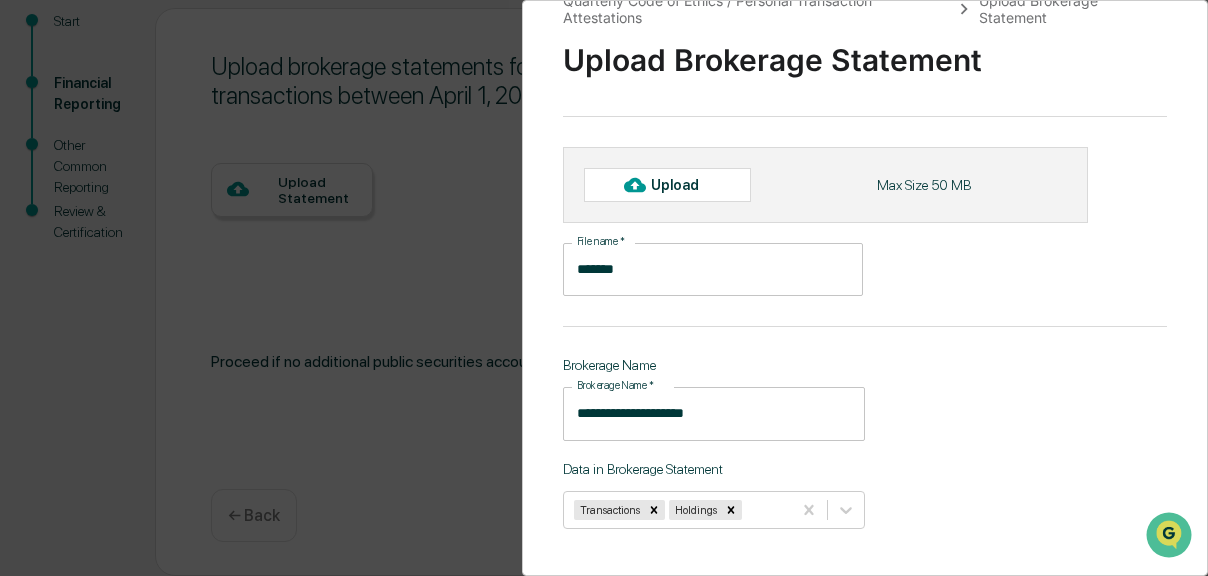 click 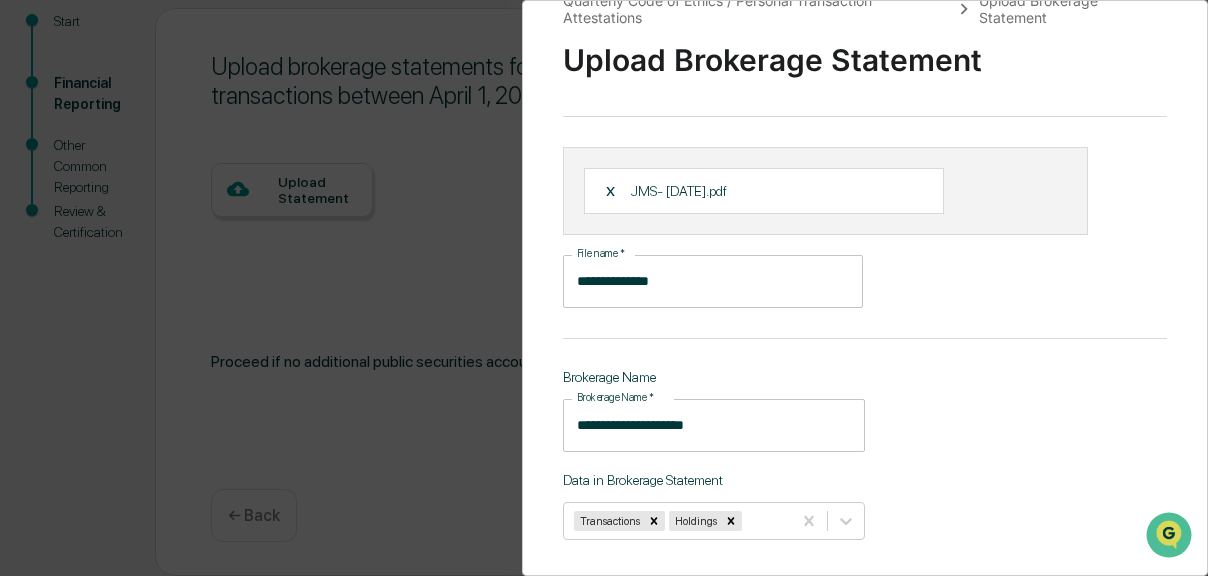 drag, startPoint x: 1195, startPoint y: 291, endPoint x: 1196, endPoint y: 265, distance: 26.019224 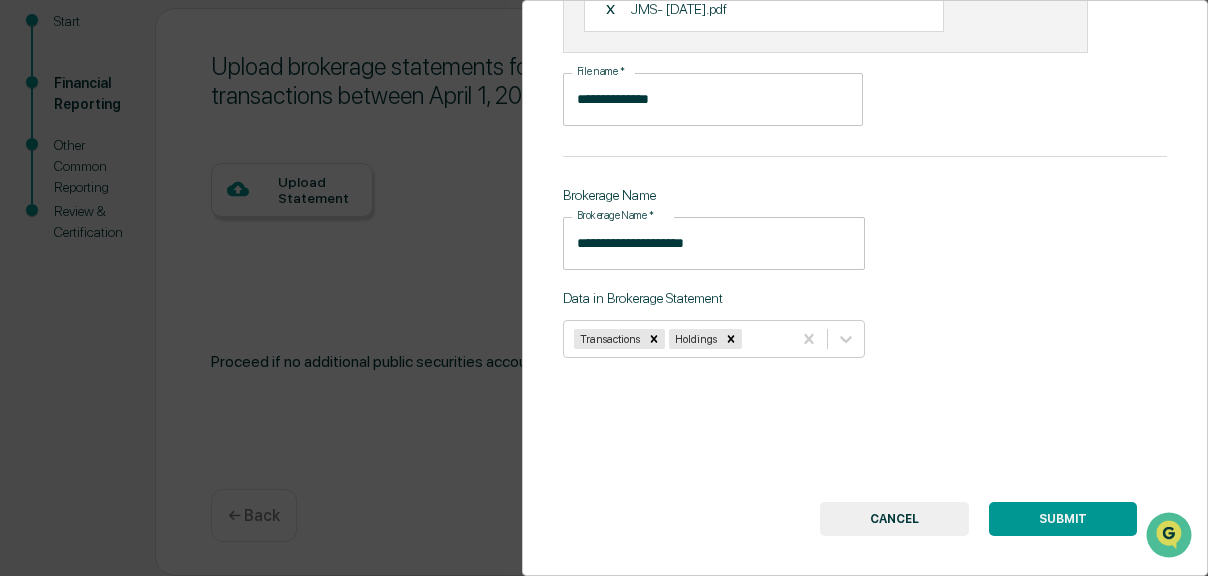 scroll, scrollTop: 215, scrollLeft: 0, axis: vertical 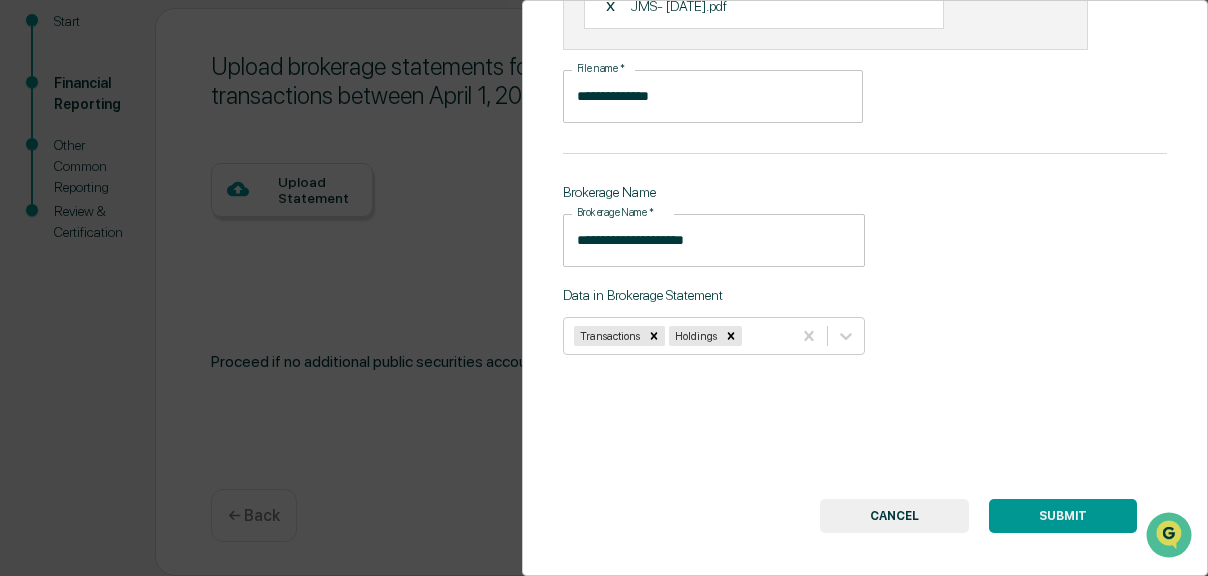 click on "SUBMIT" at bounding box center [1063, 516] 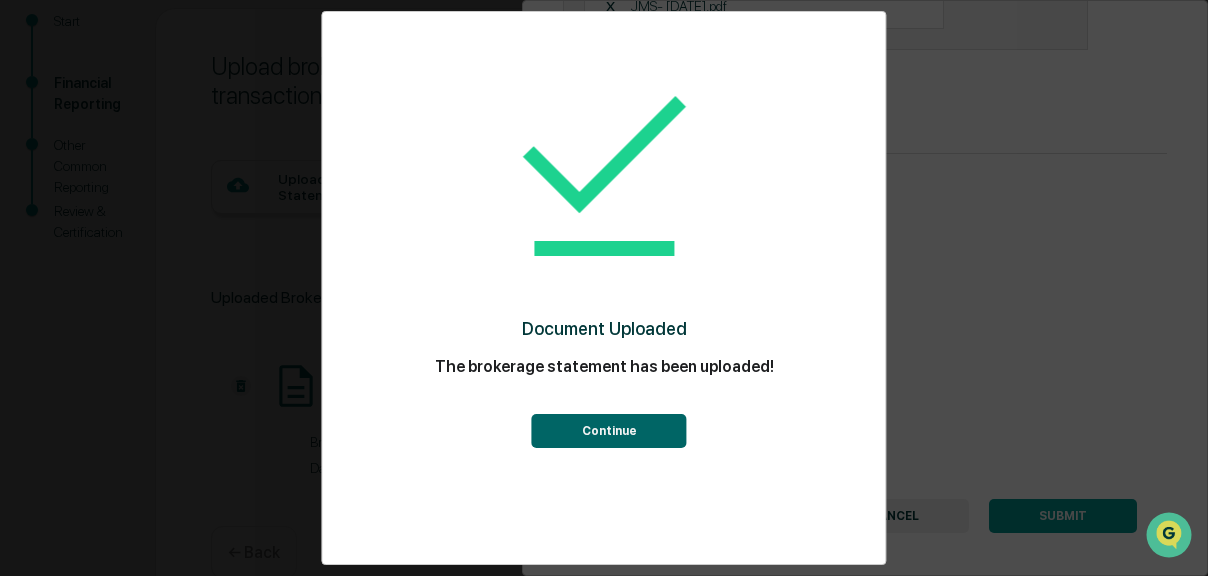 click on "Continue" at bounding box center [609, 431] 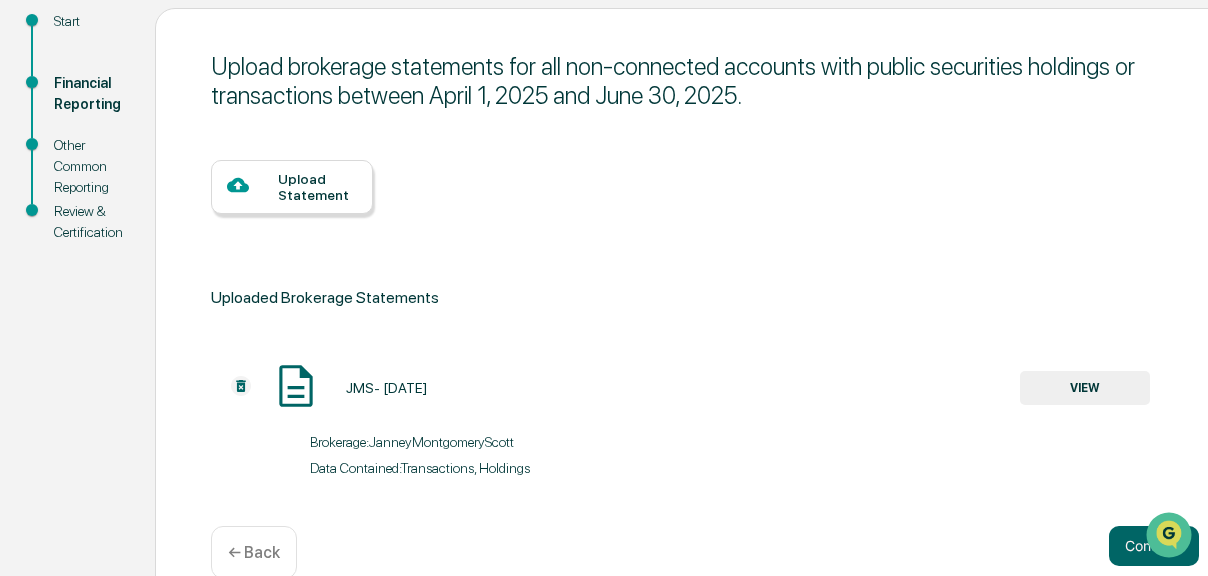 click on "Upload Statement" at bounding box center (317, 187) 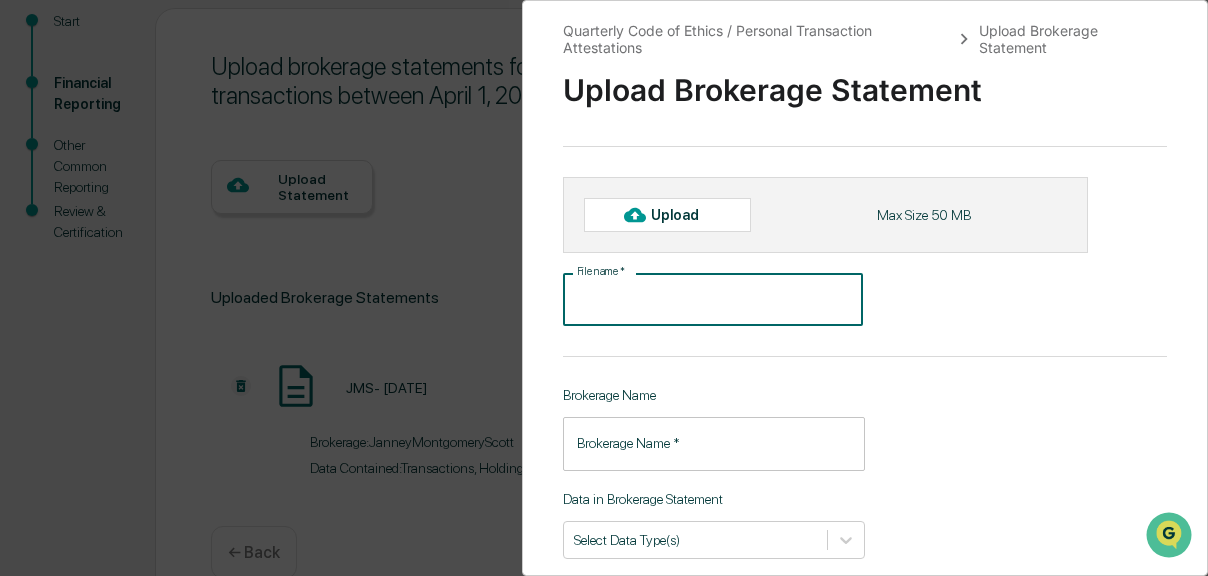 click on "File name   *" at bounding box center [713, 299] 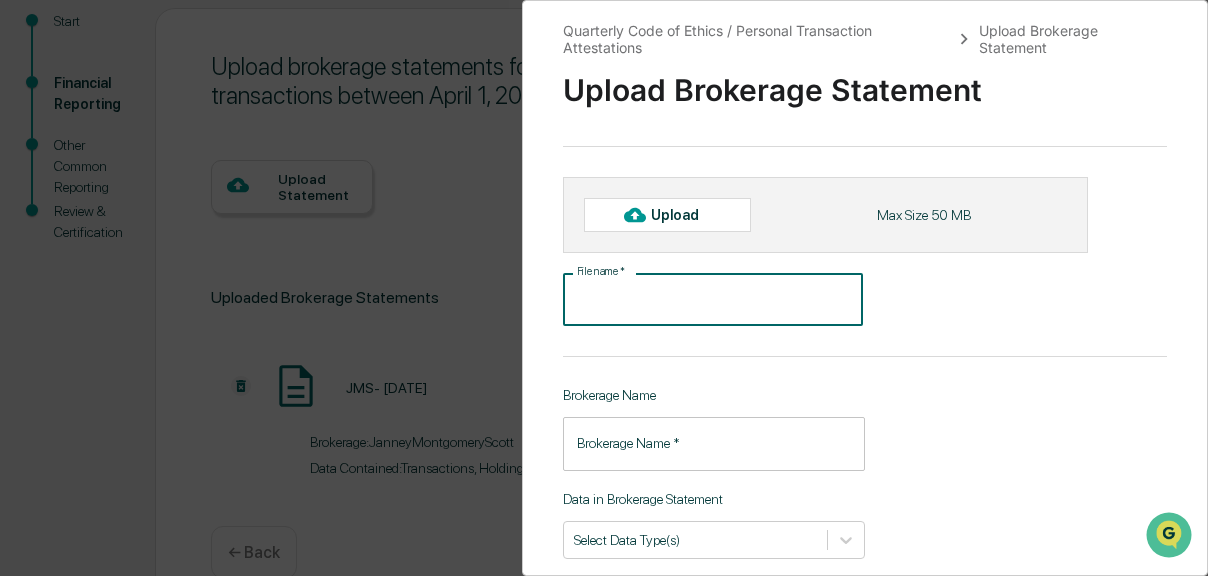type on "*******" 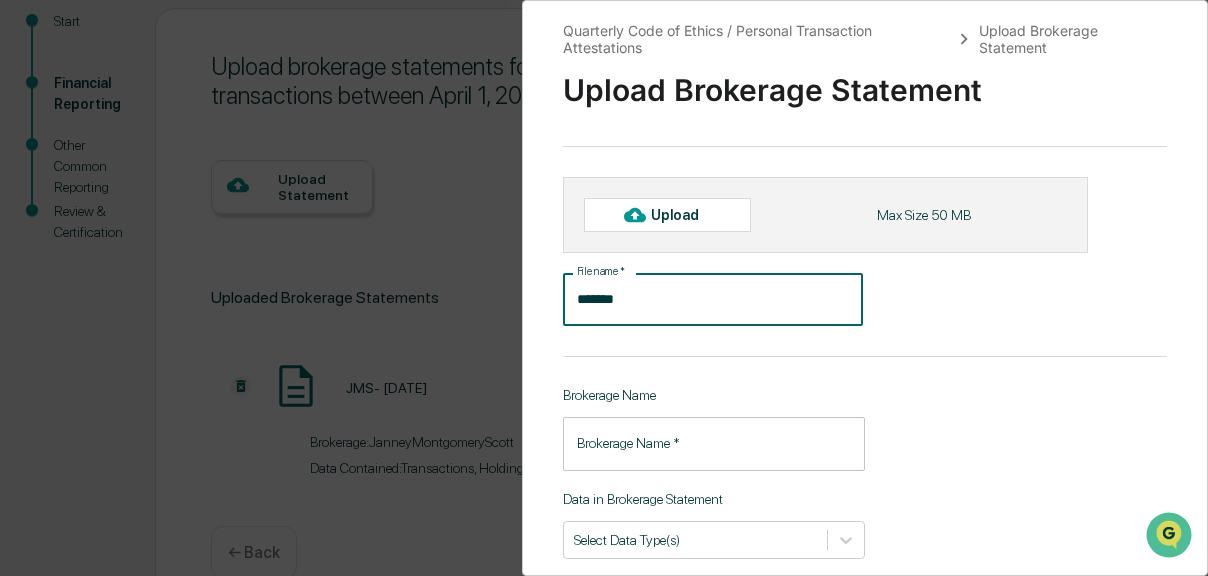 type on "**********" 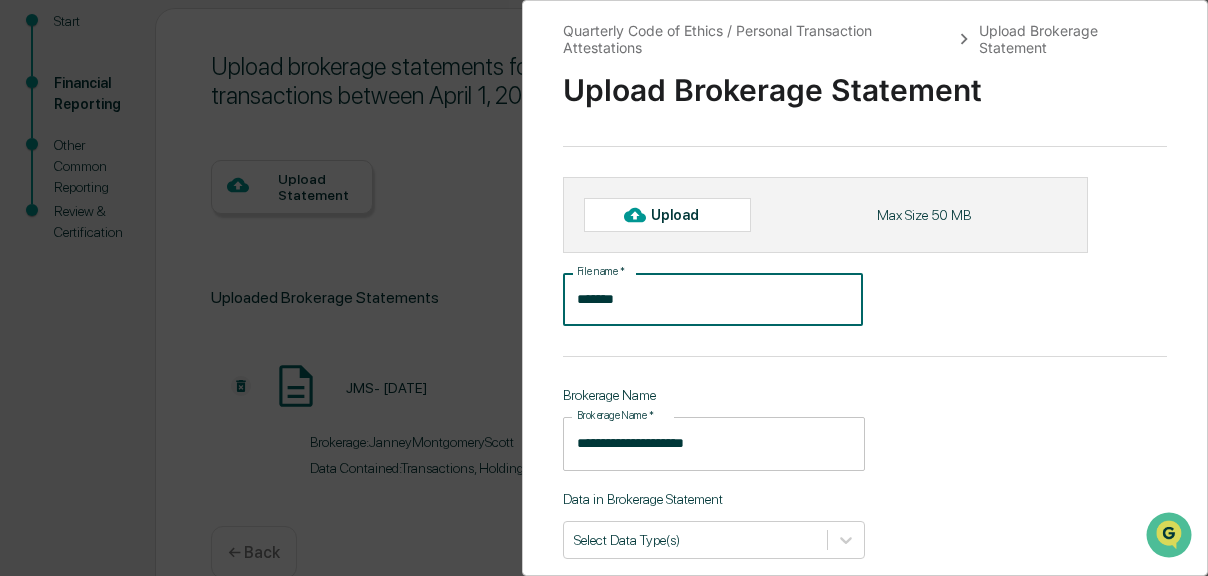 click 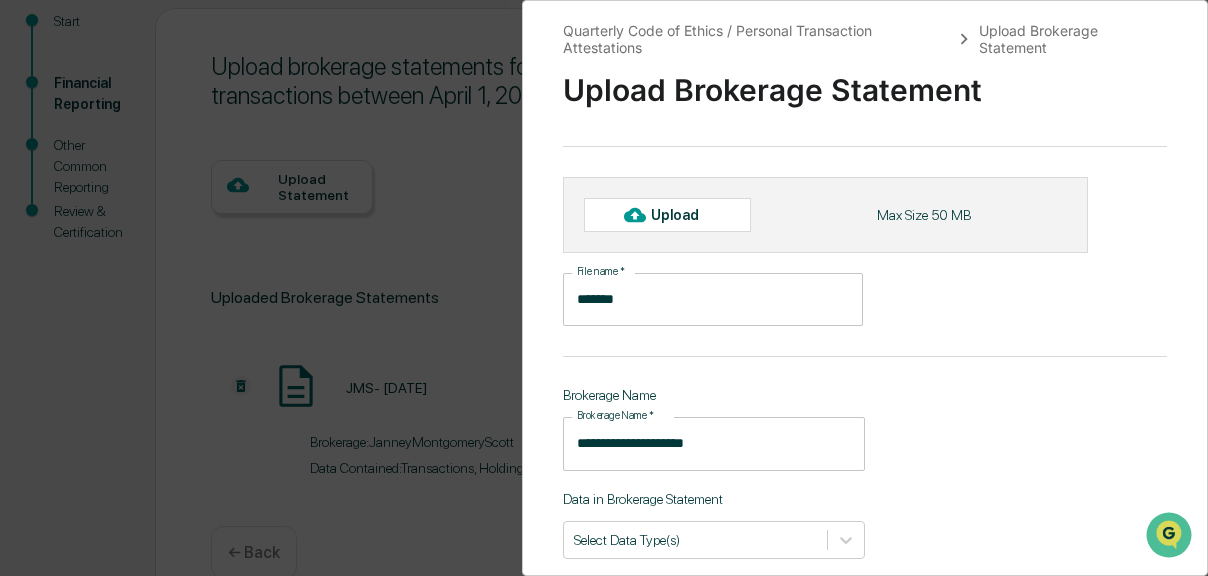 type on "**********" 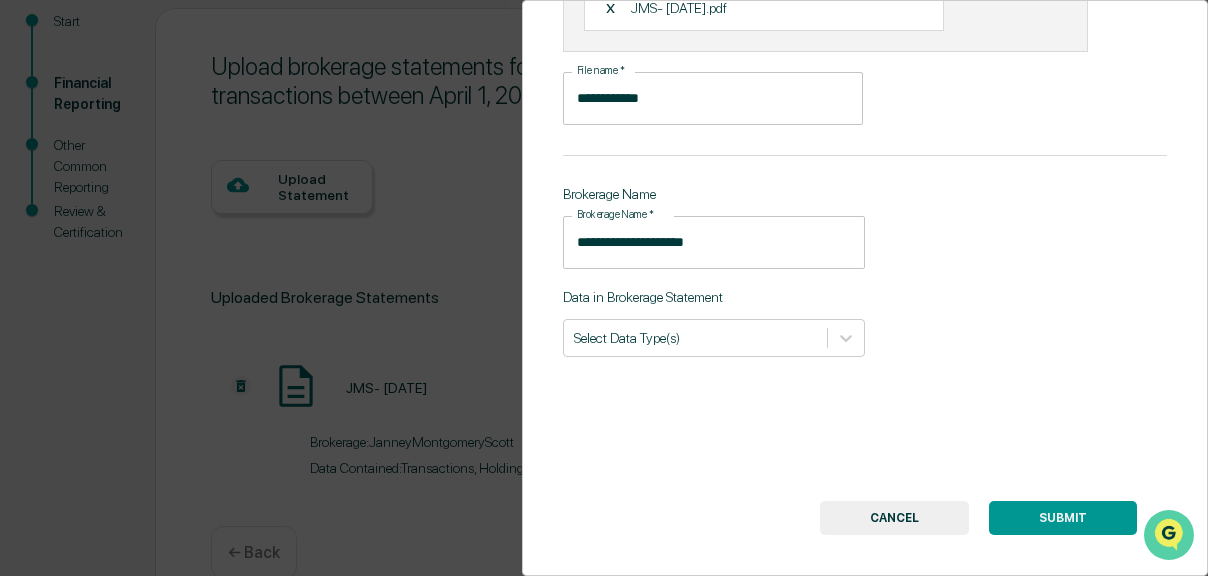 scroll, scrollTop: 218, scrollLeft: 0, axis: vertical 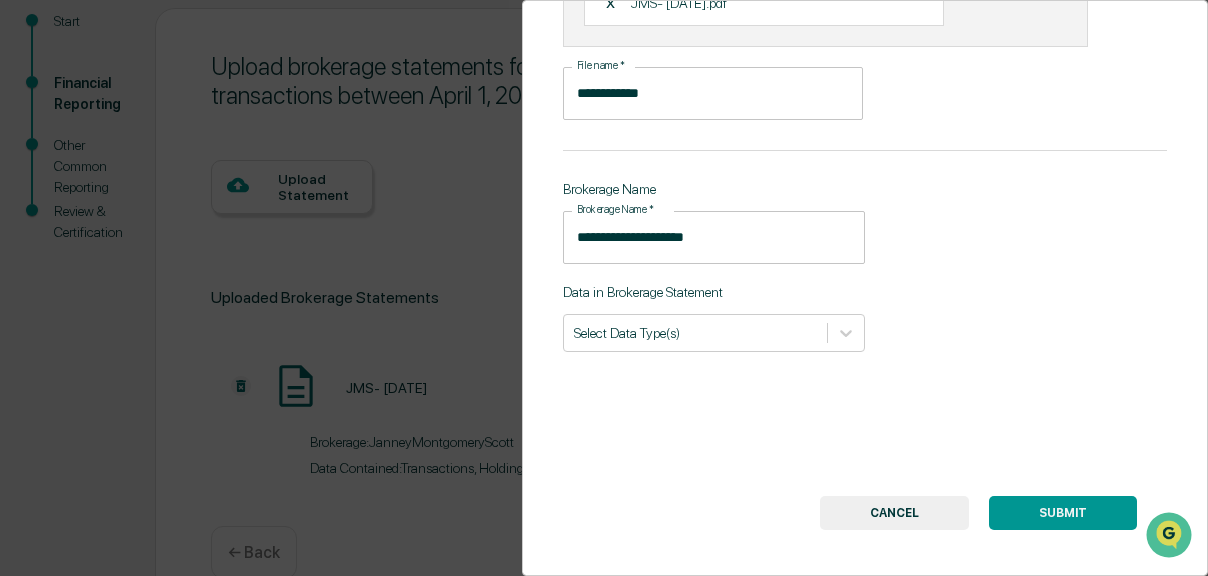 click on "SUBMIT" at bounding box center (1063, 513) 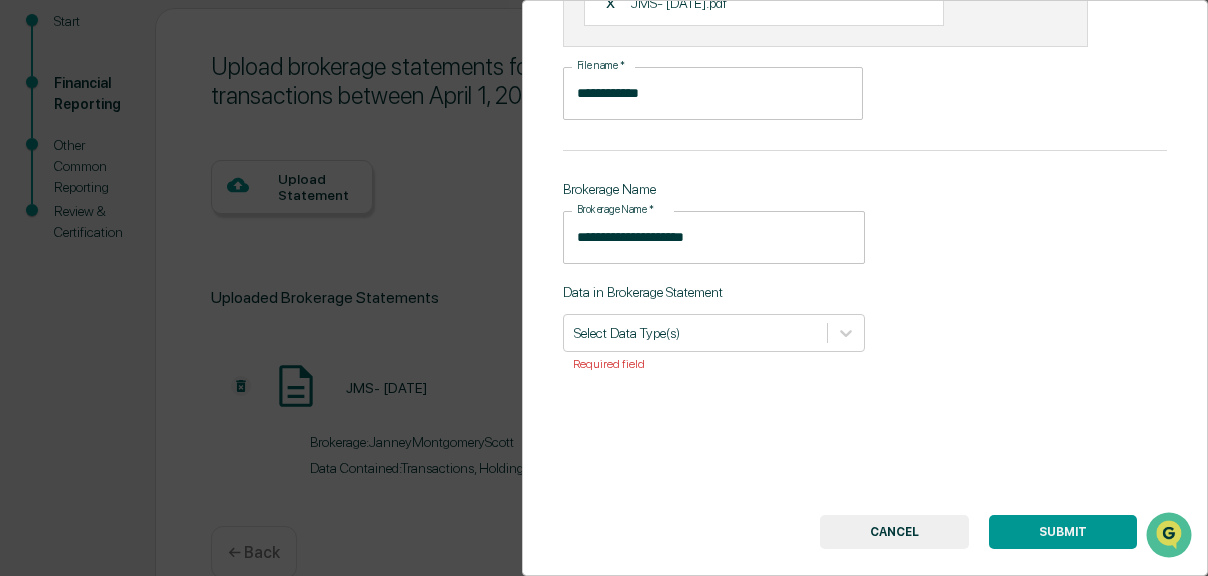 click on "SUBMIT" at bounding box center (1063, 532) 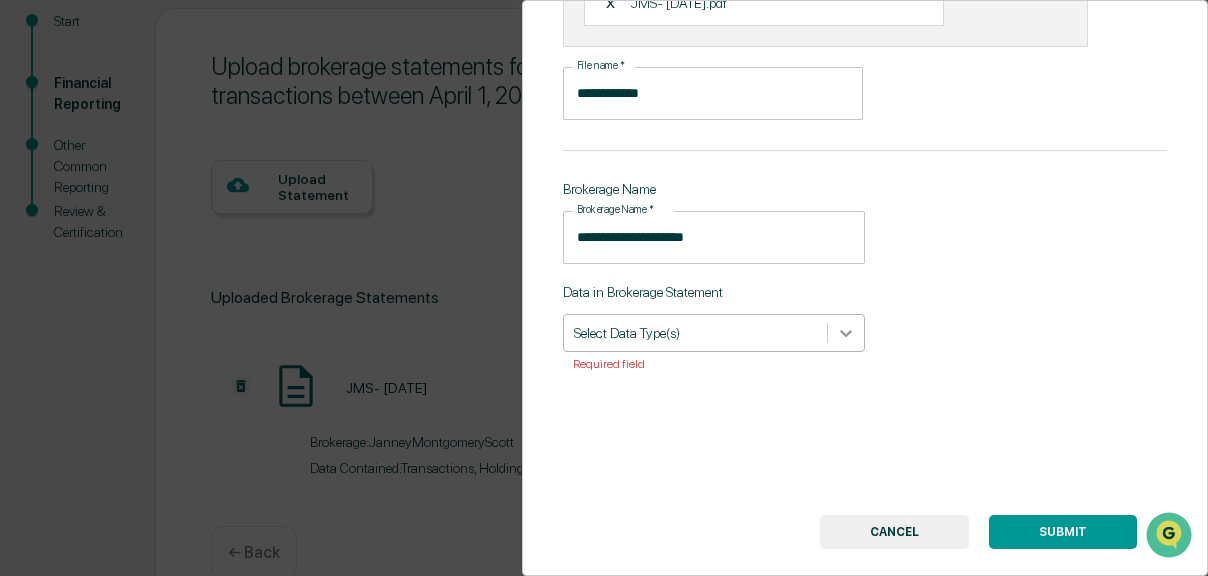 click 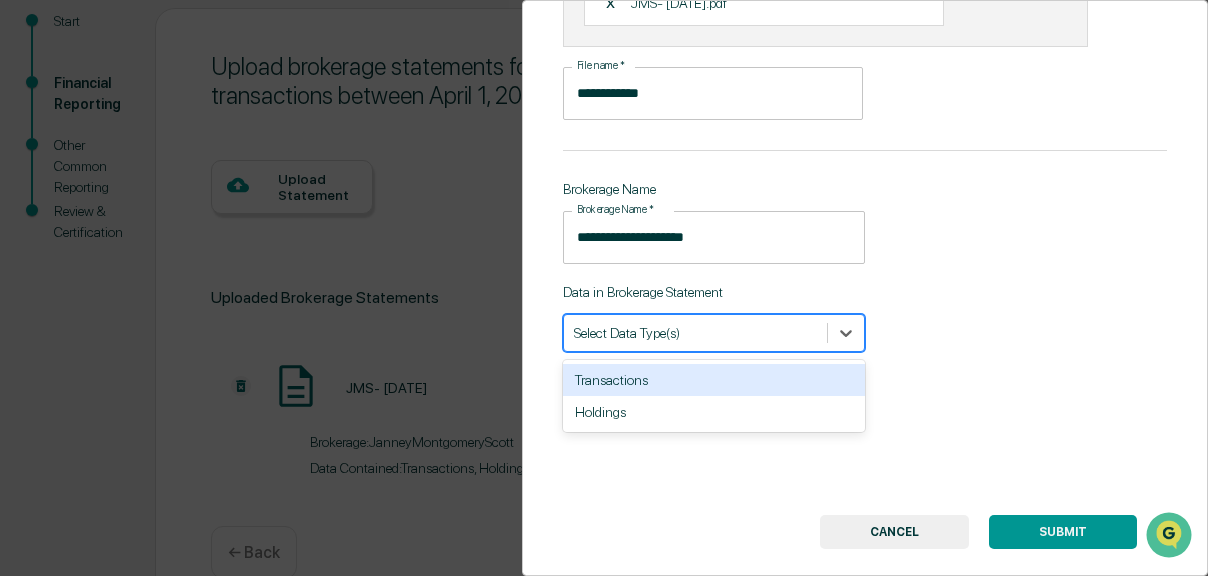 click on "Transactions" at bounding box center (714, 380) 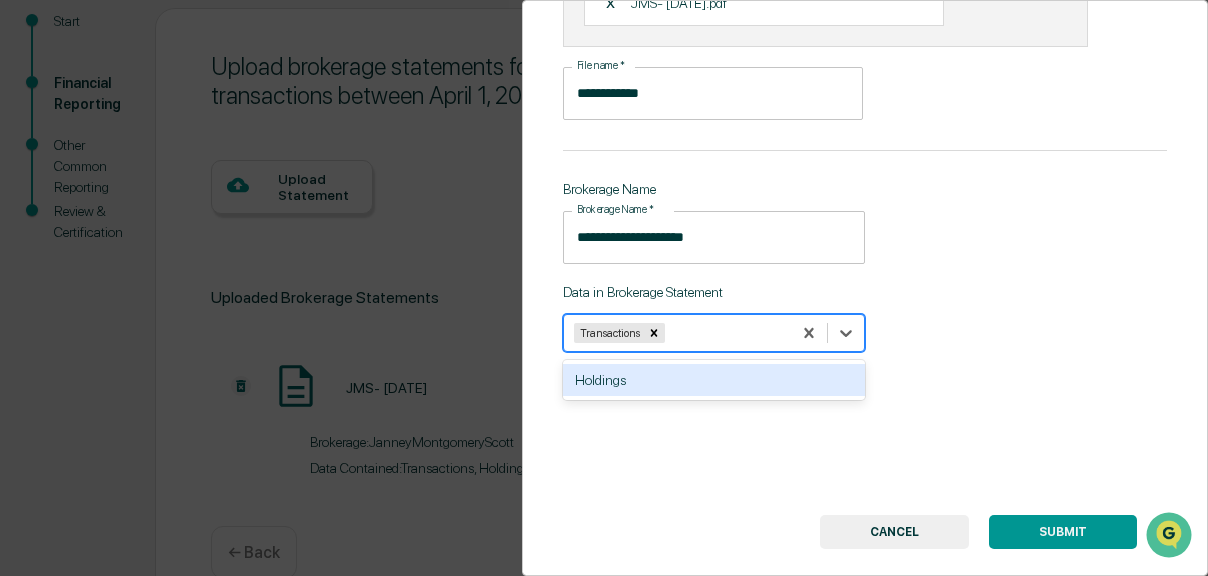 click on "Holdings" at bounding box center (714, 380) 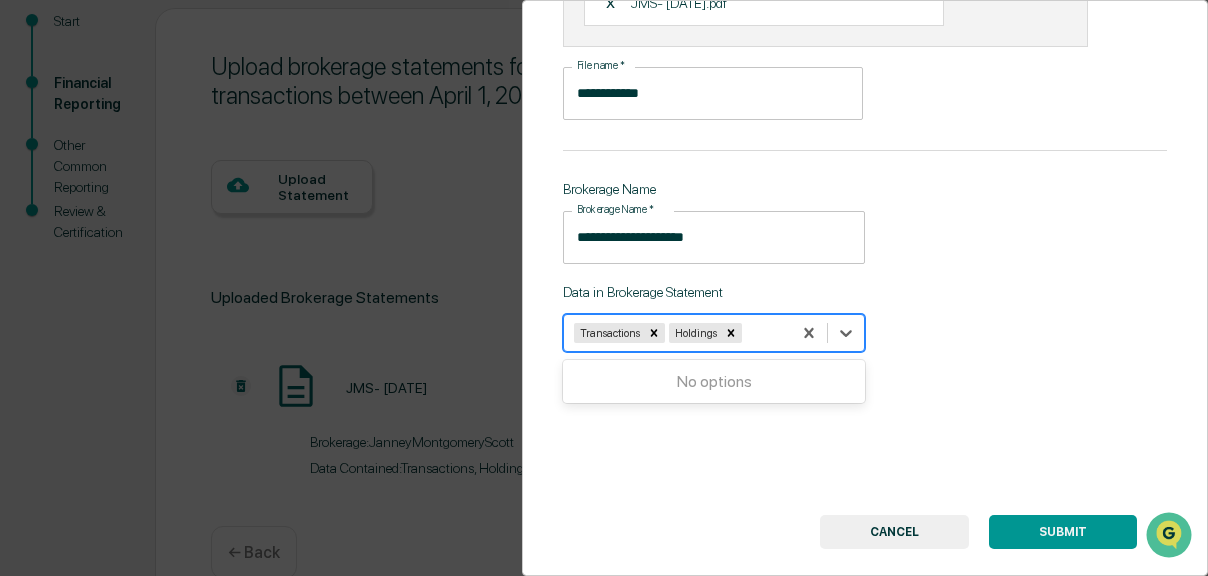 click on "SUBMIT" at bounding box center (1063, 532) 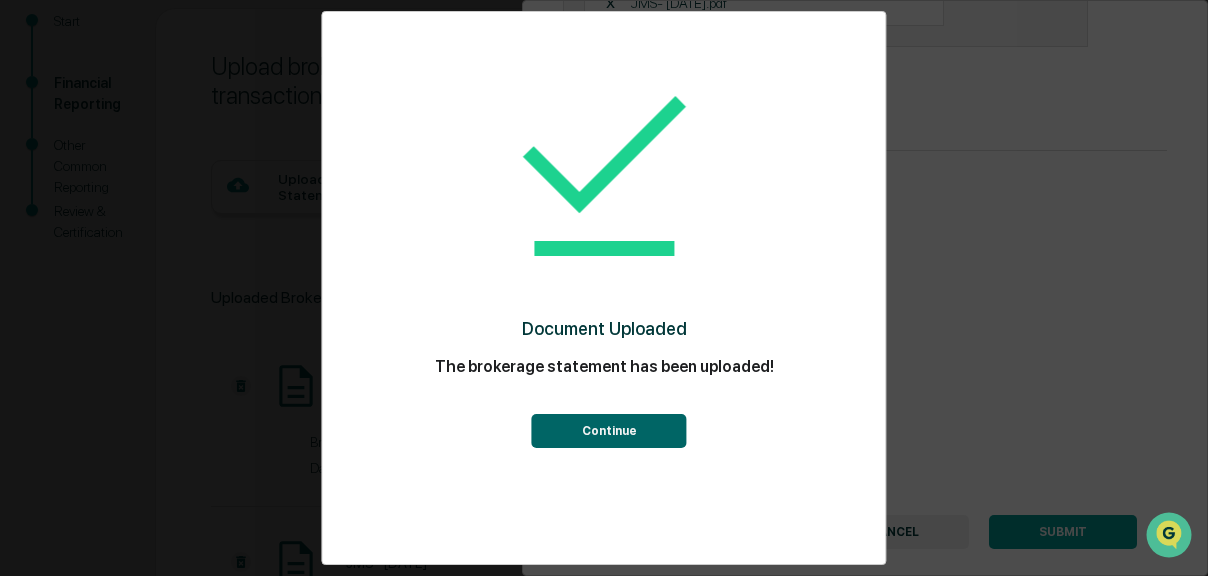 click on "Continue" at bounding box center (609, 431) 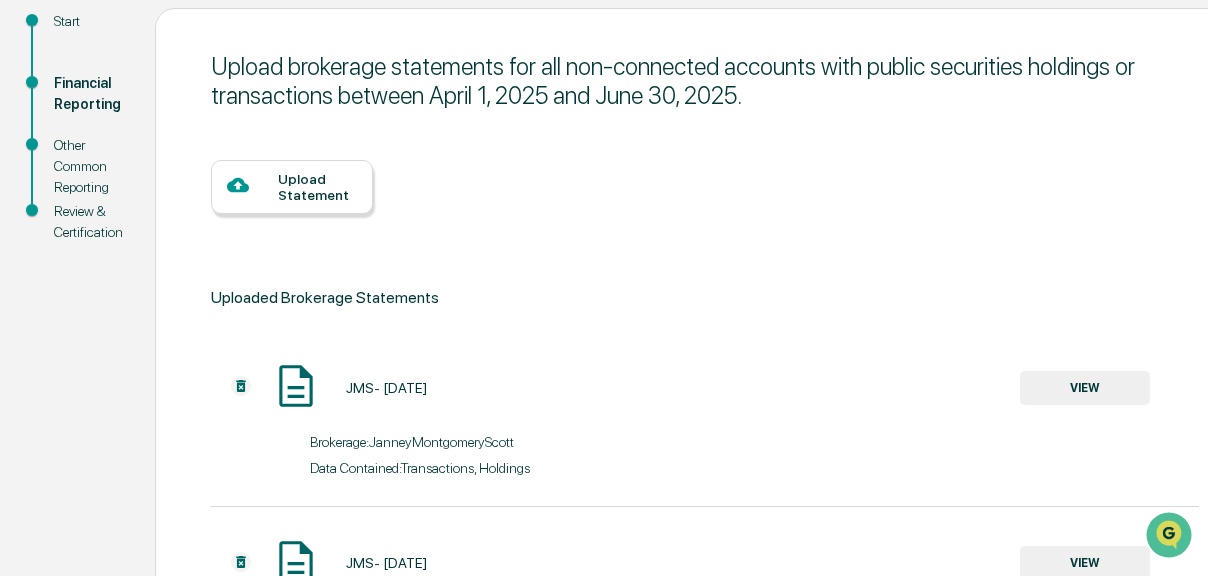 click on "Upload Statement" at bounding box center [317, 187] 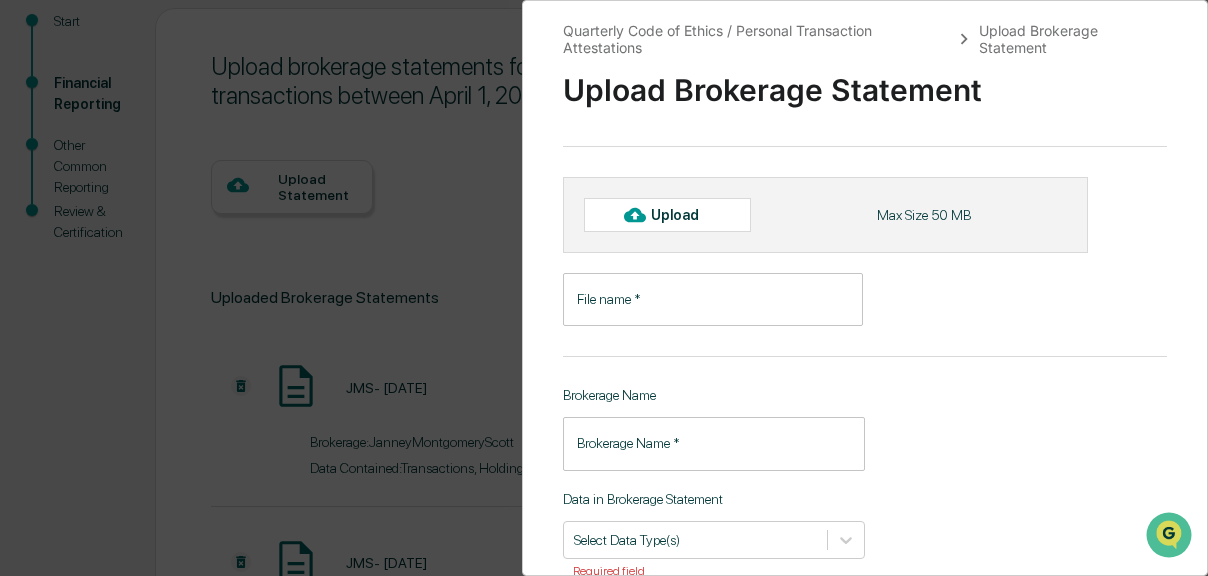 click on "Upload" at bounding box center [683, 215] 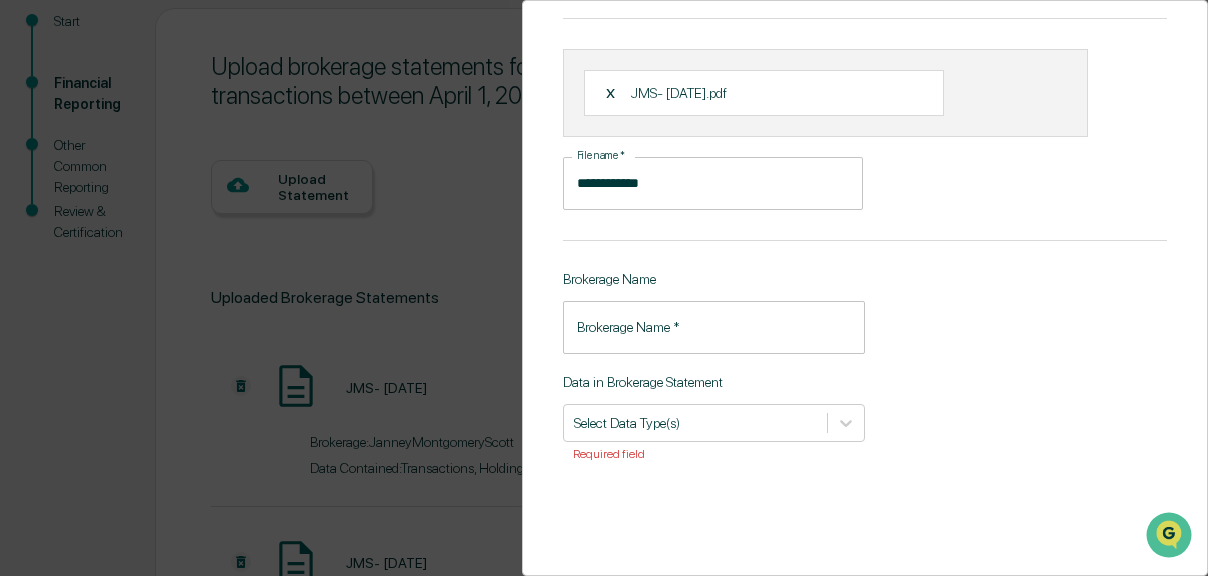 scroll, scrollTop: 131, scrollLeft: 0, axis: vertical 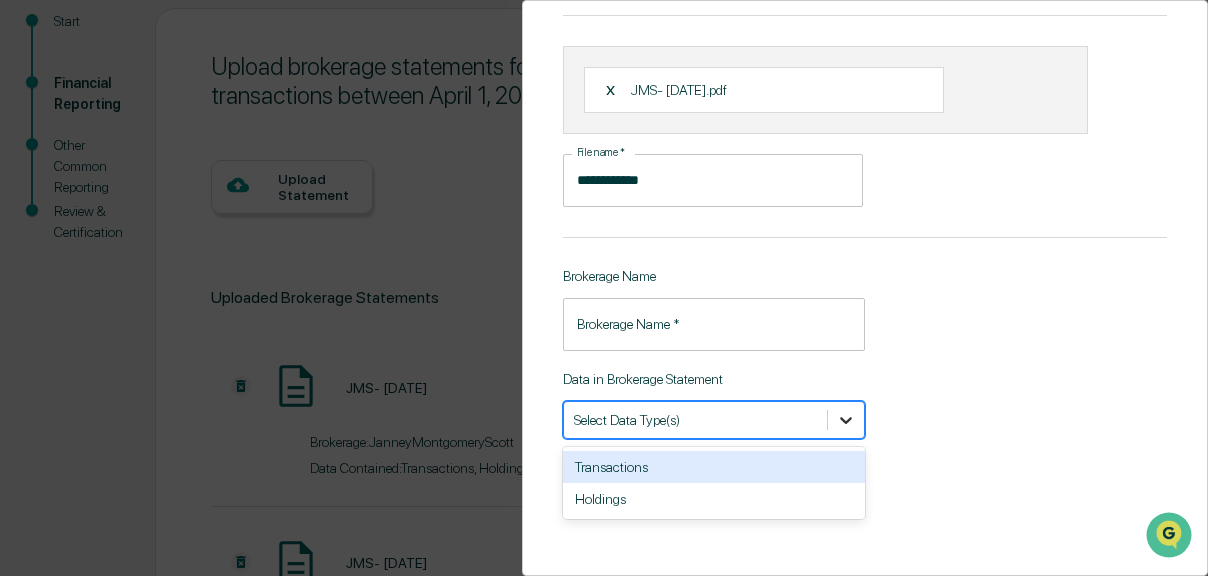 click 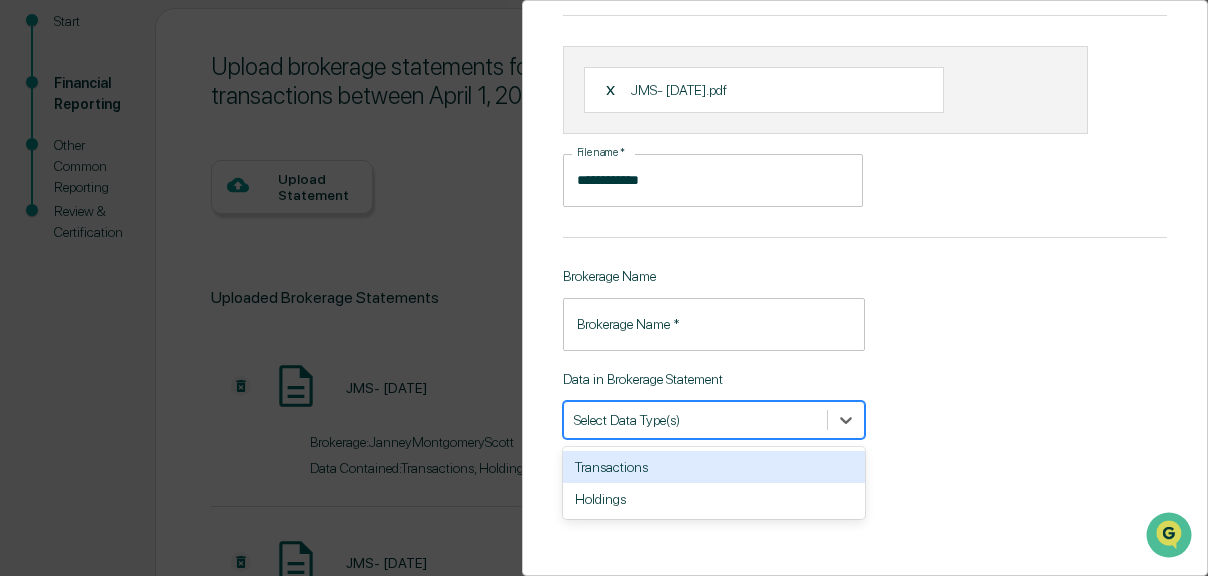 click on "Transactions" at bounding box center (714, 467) 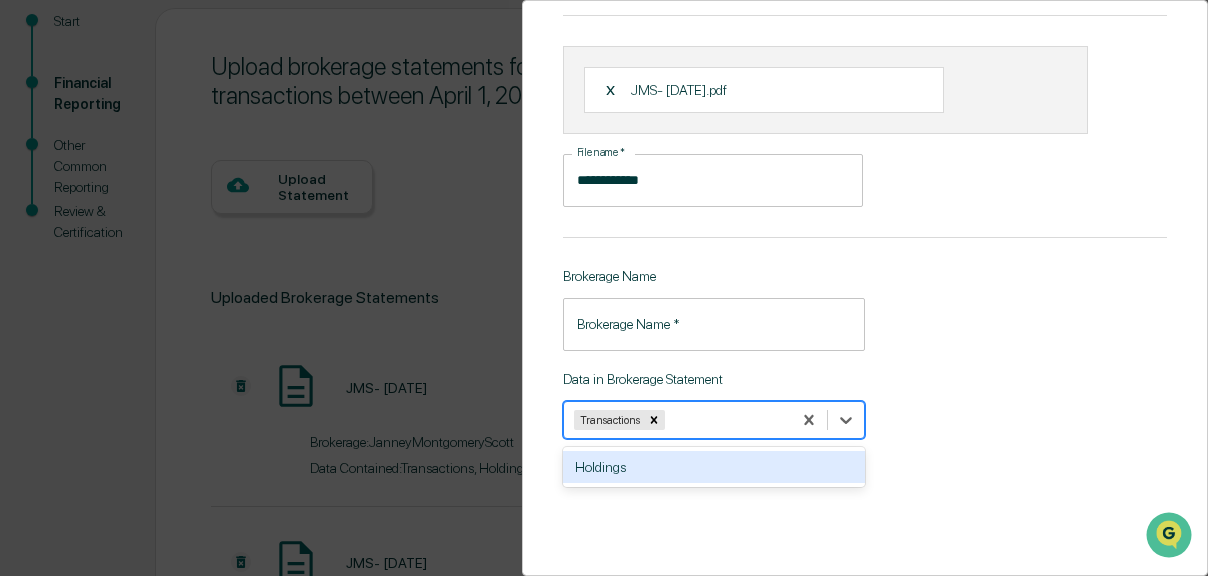 click on "Holdings" at bounding box center [714, 467] 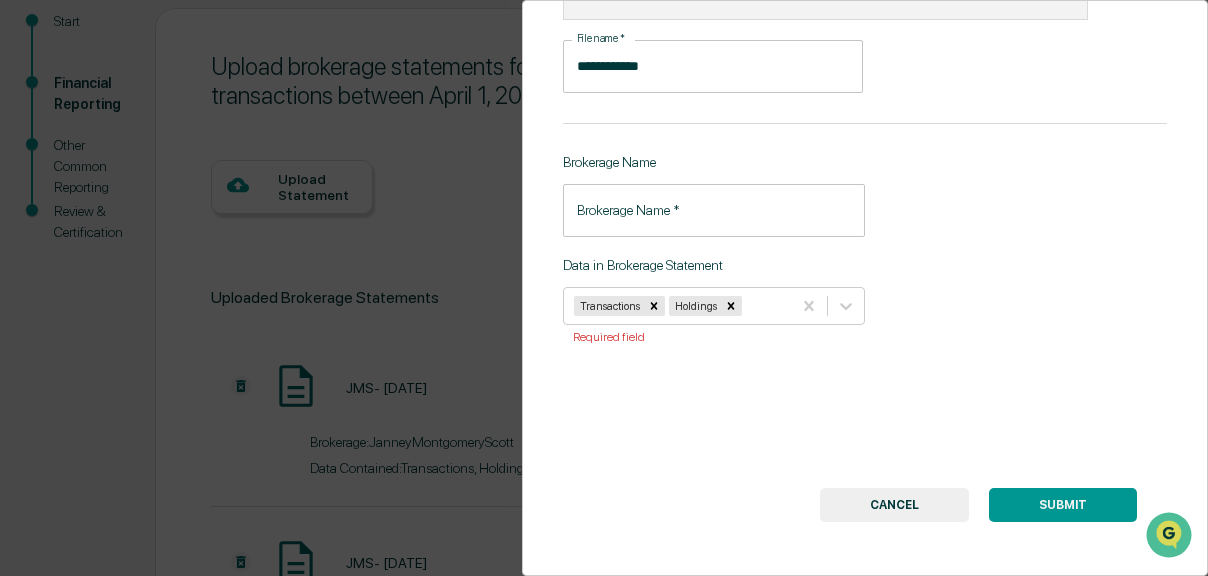 scroll, scrollTop: 248, scrollLeft: 0, axis: vertical 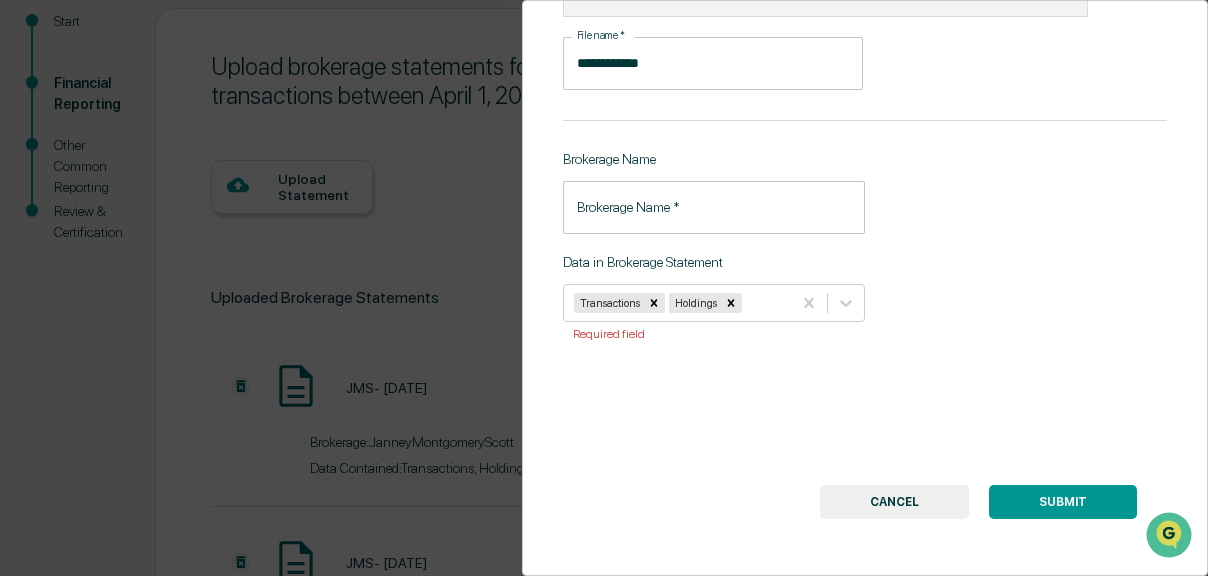 click on "SUBMIT" at bounding box center [1063, 502] 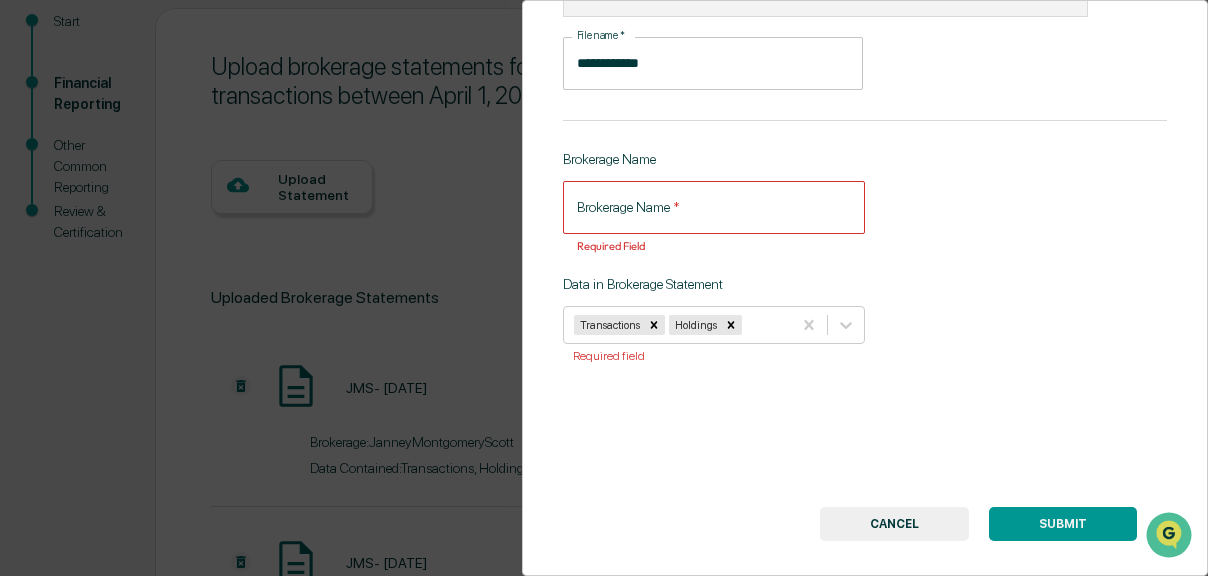 click on "Brokerage Name   *" at bounding box center (714, 207) 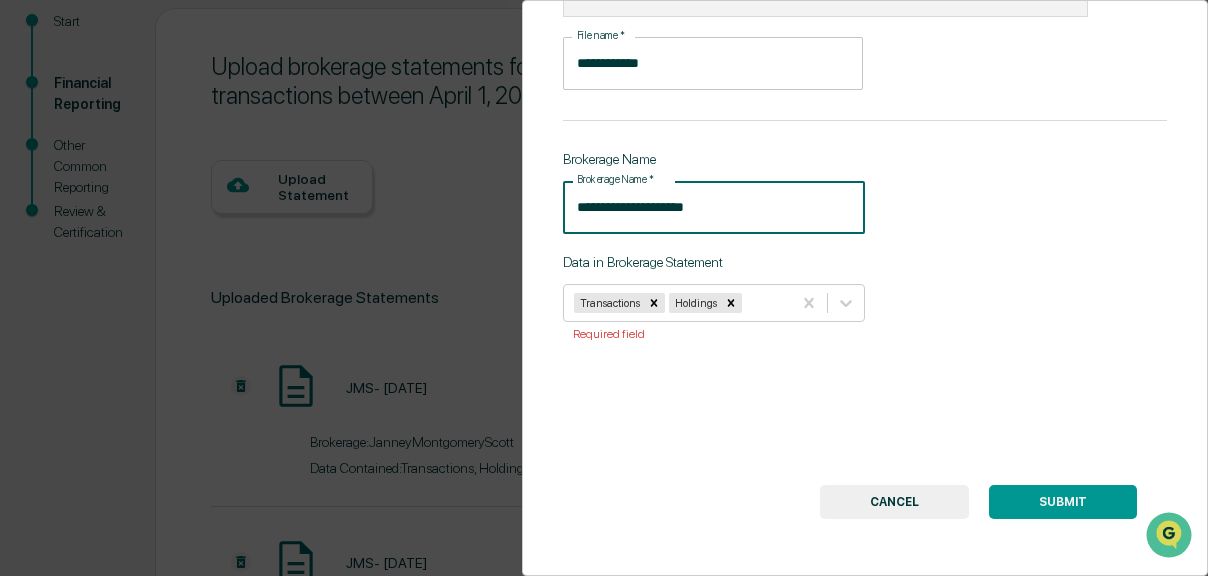 type on "**********" 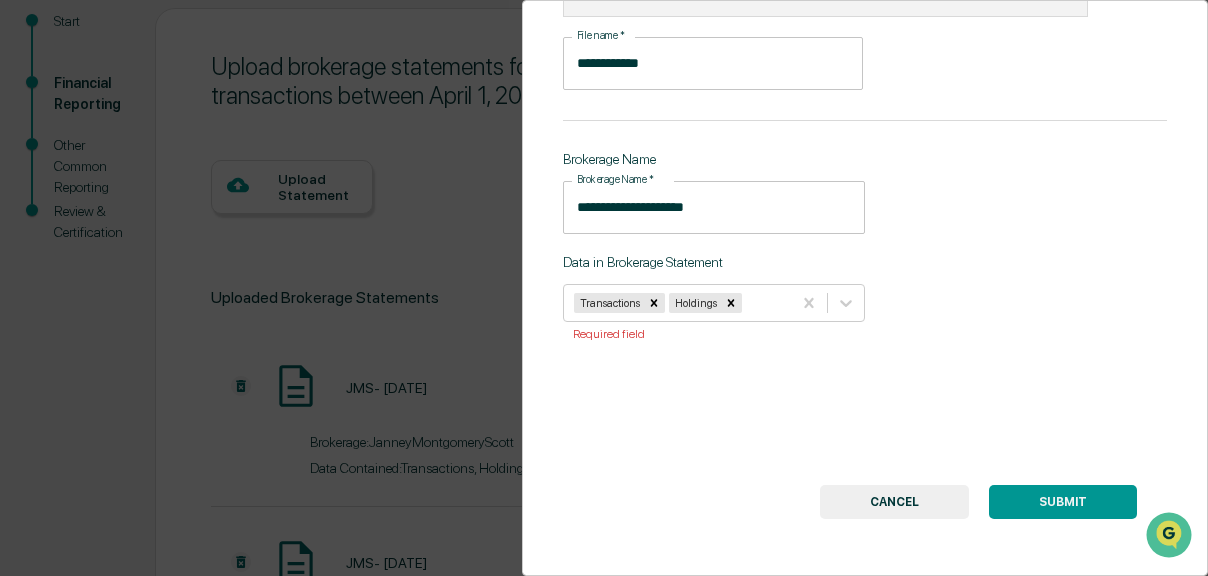 click on "SUBMIT" at bounding box center (1063, 502) 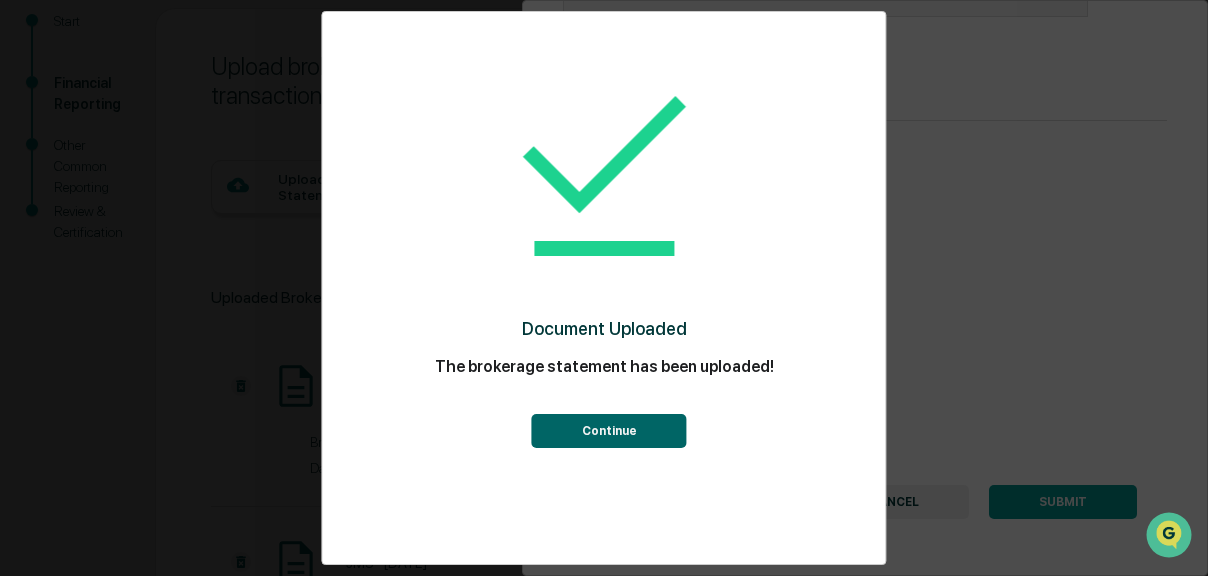 click on "Continue" at bounding box center [609, 431] 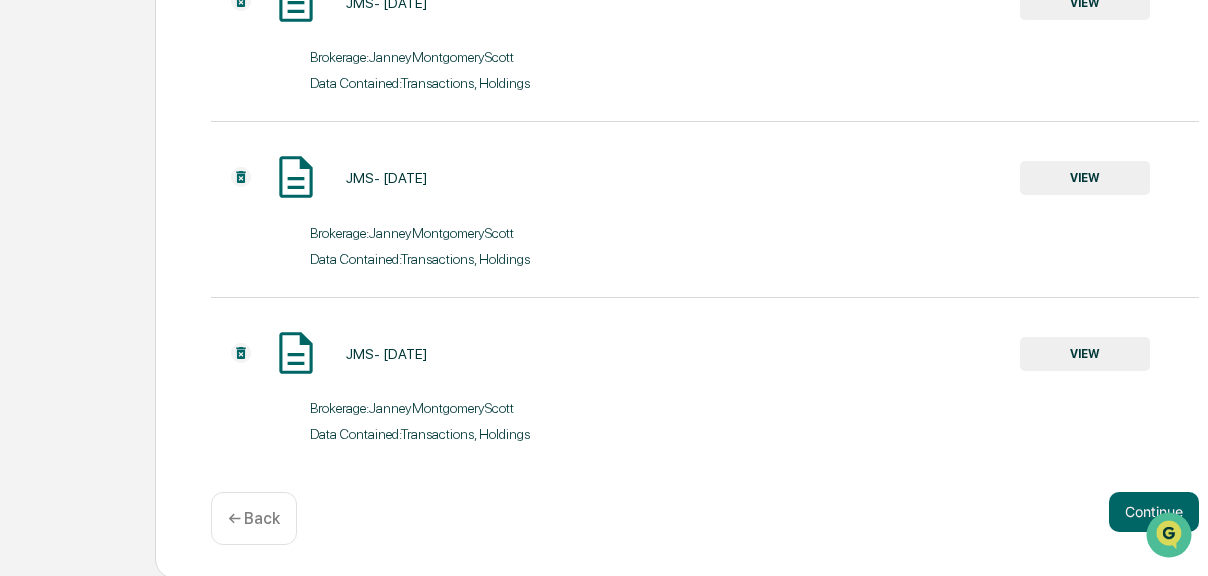 scroll, scrollTop: 624, scrollLeft: 0, axis: vertical 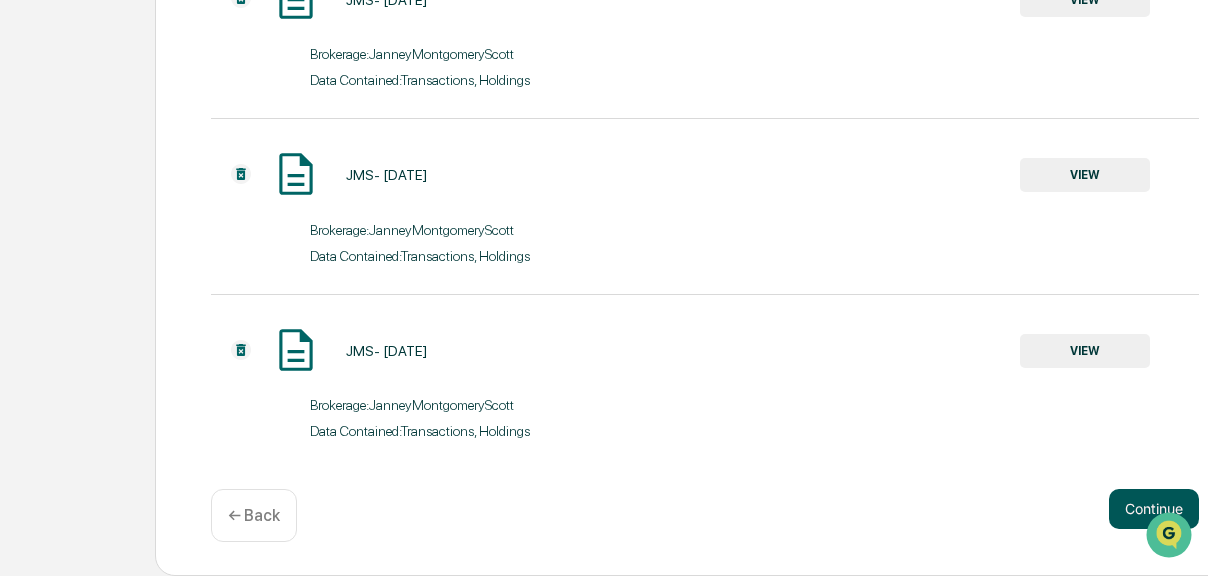 click on "Continue" at bounding box center [1154, 509] 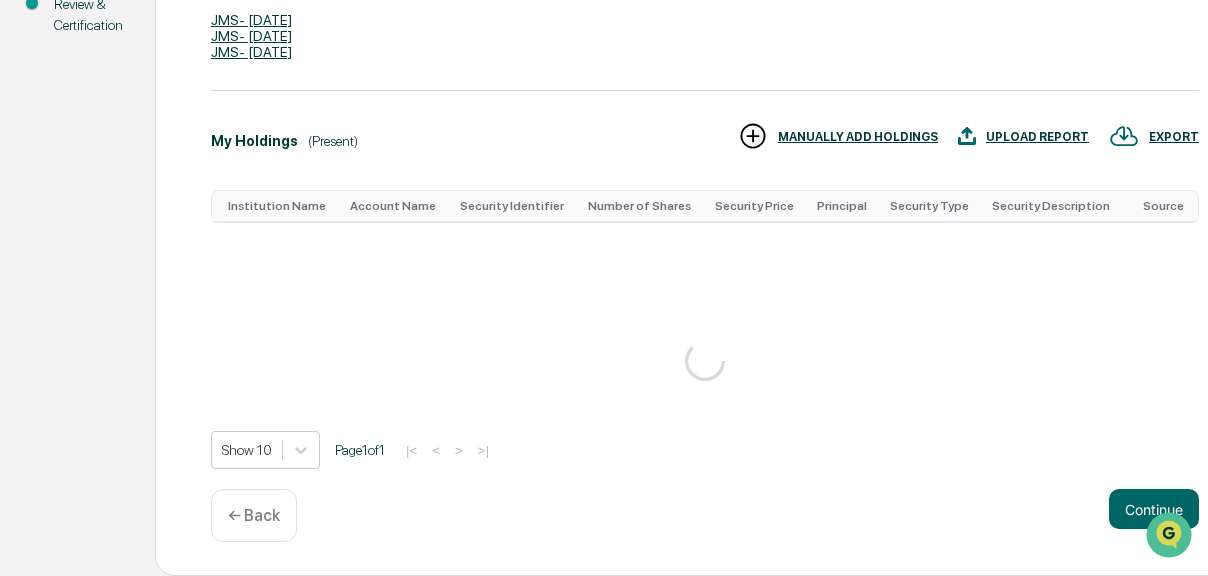 scroll, scrollTop: 420, scrollLeft: 0, axis: vertical 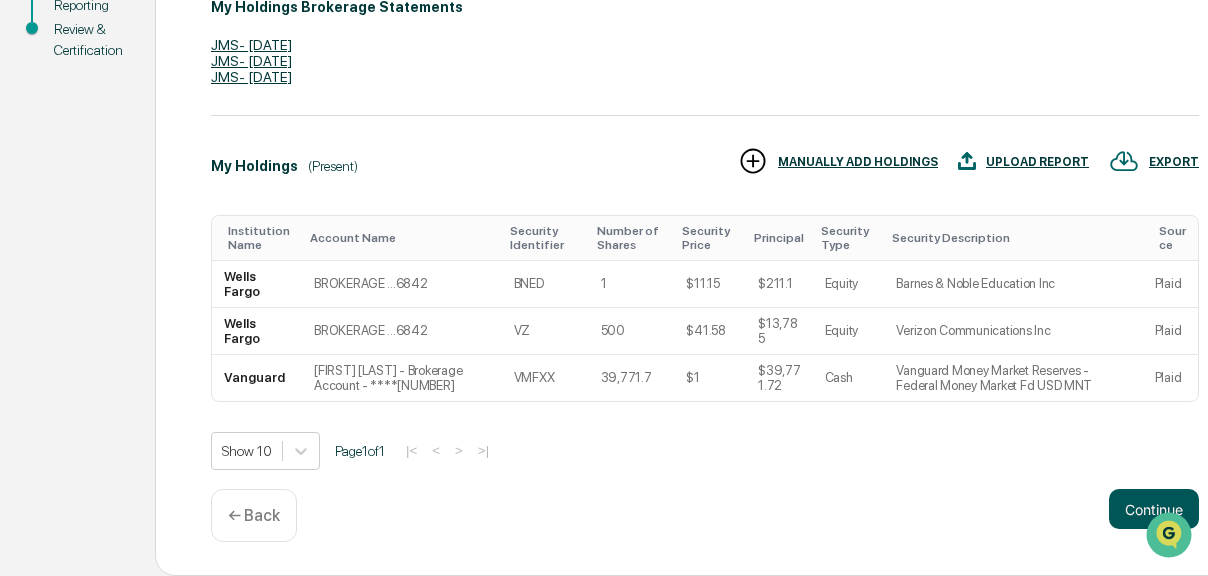 click on "Continue" at bounding box center [1154, 509] 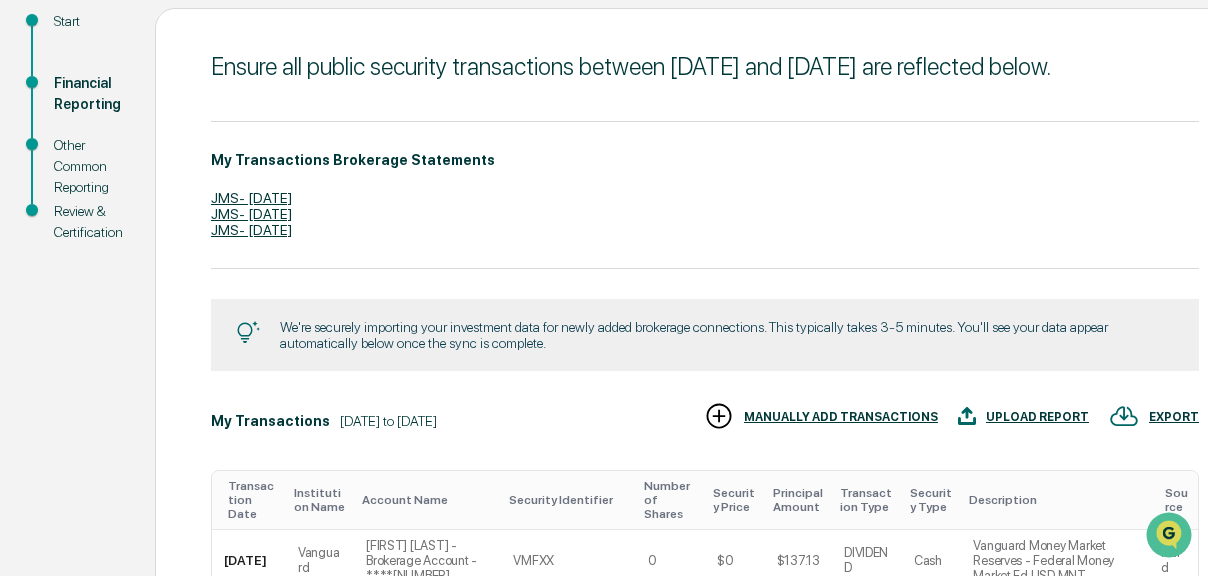 scroll, scrollTop: 420, scrollLeft: 0, axis: vertical 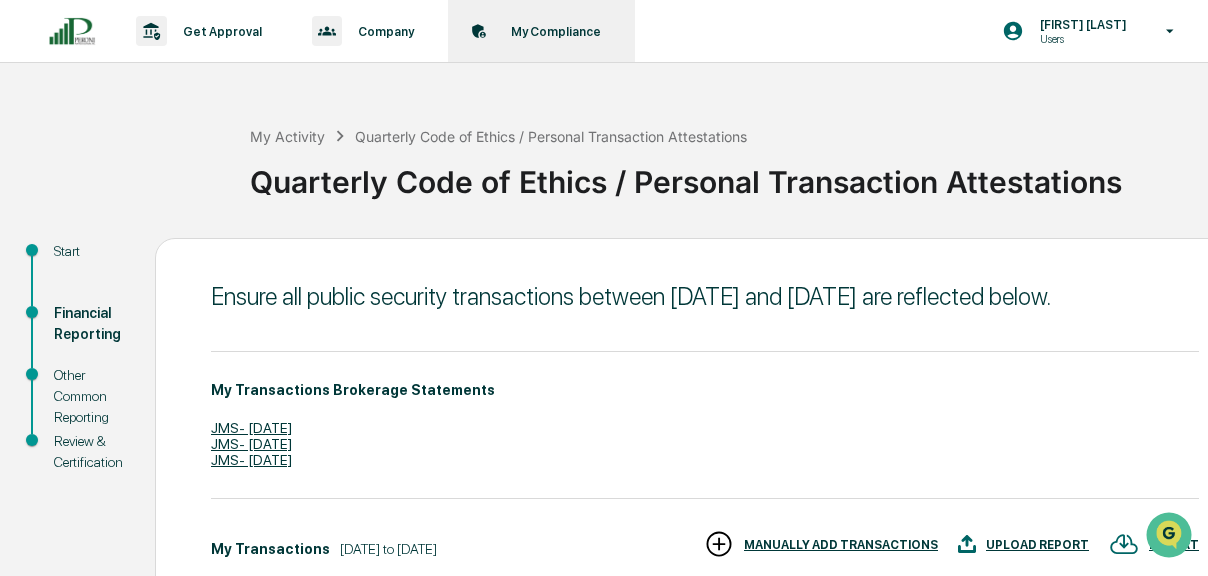 click on "My Compliance" at bounding box center (553, 31) 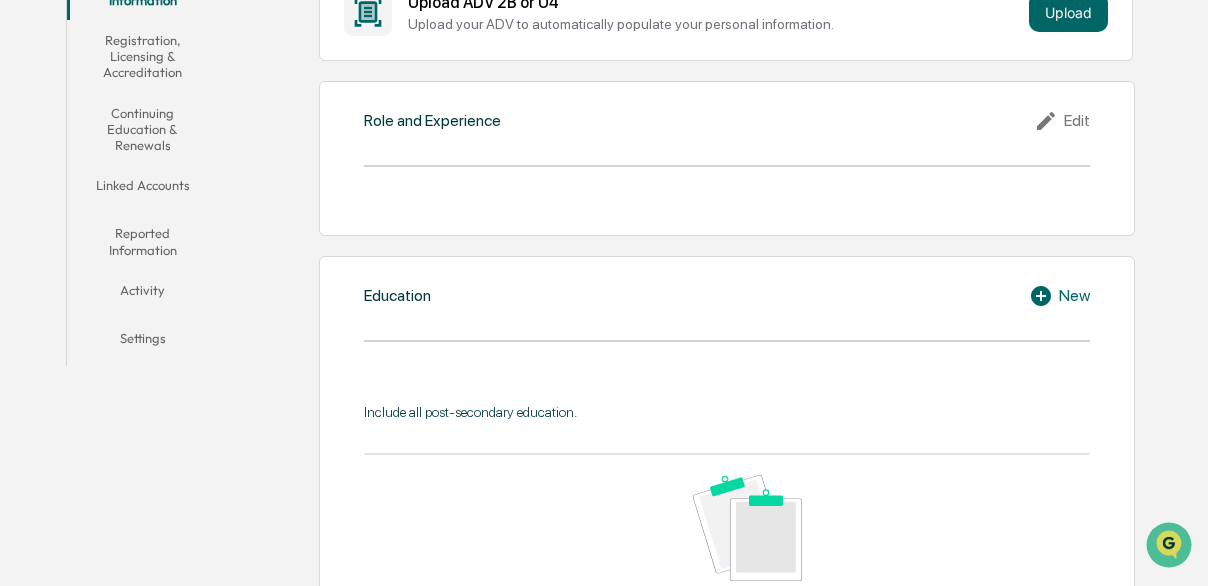 scroll, scrollTop: 0, scrollLeft: 0, axis: both 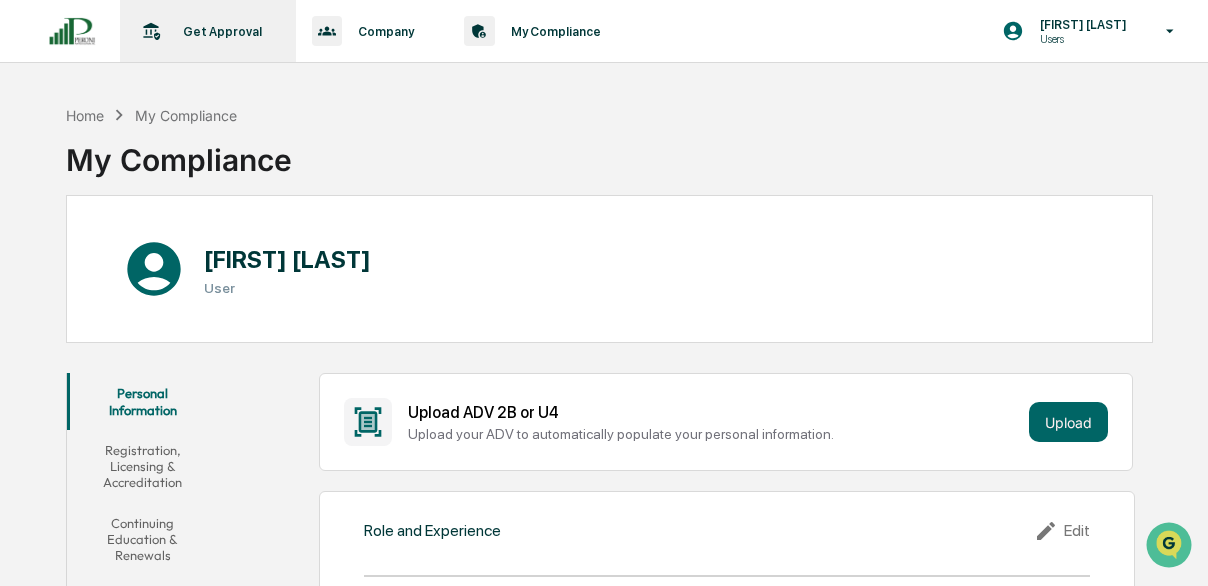 click on "Content & Transactions" at bounding box center [0, 0] 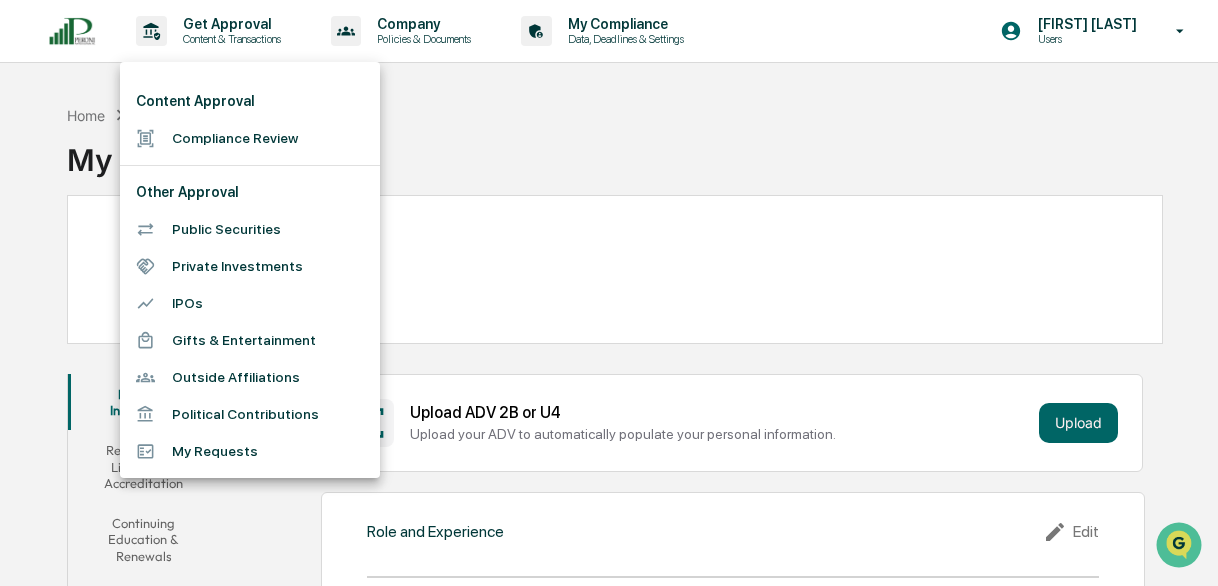 click on "Compliance Review" at bounding box center (250, 138) 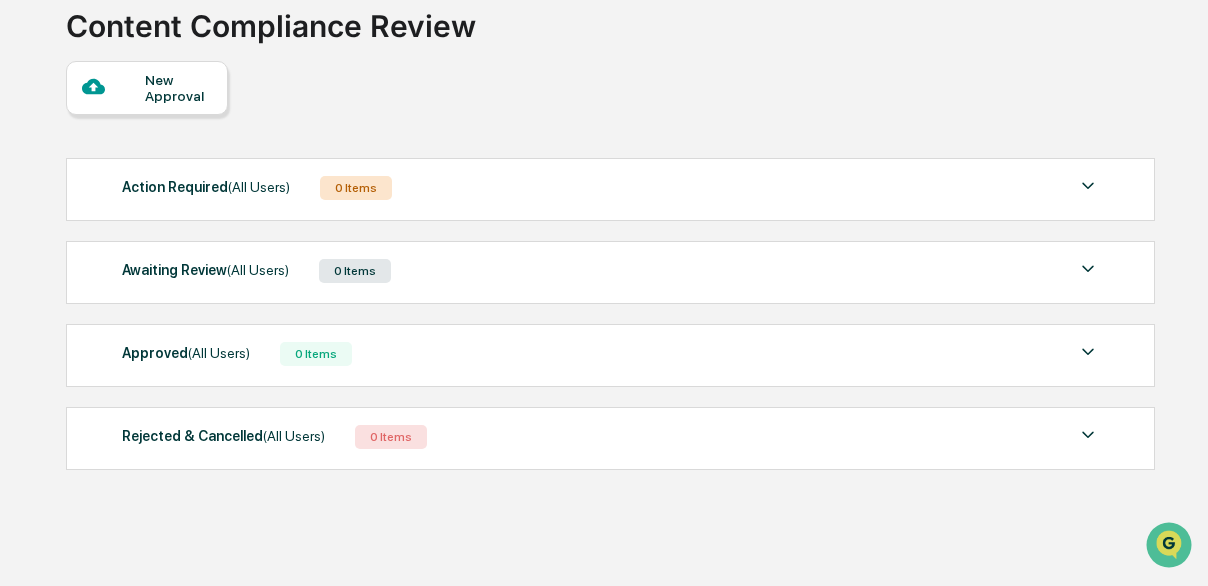 scroll, scrollTop: 135, scrollLeft: 0, axis: vertical 